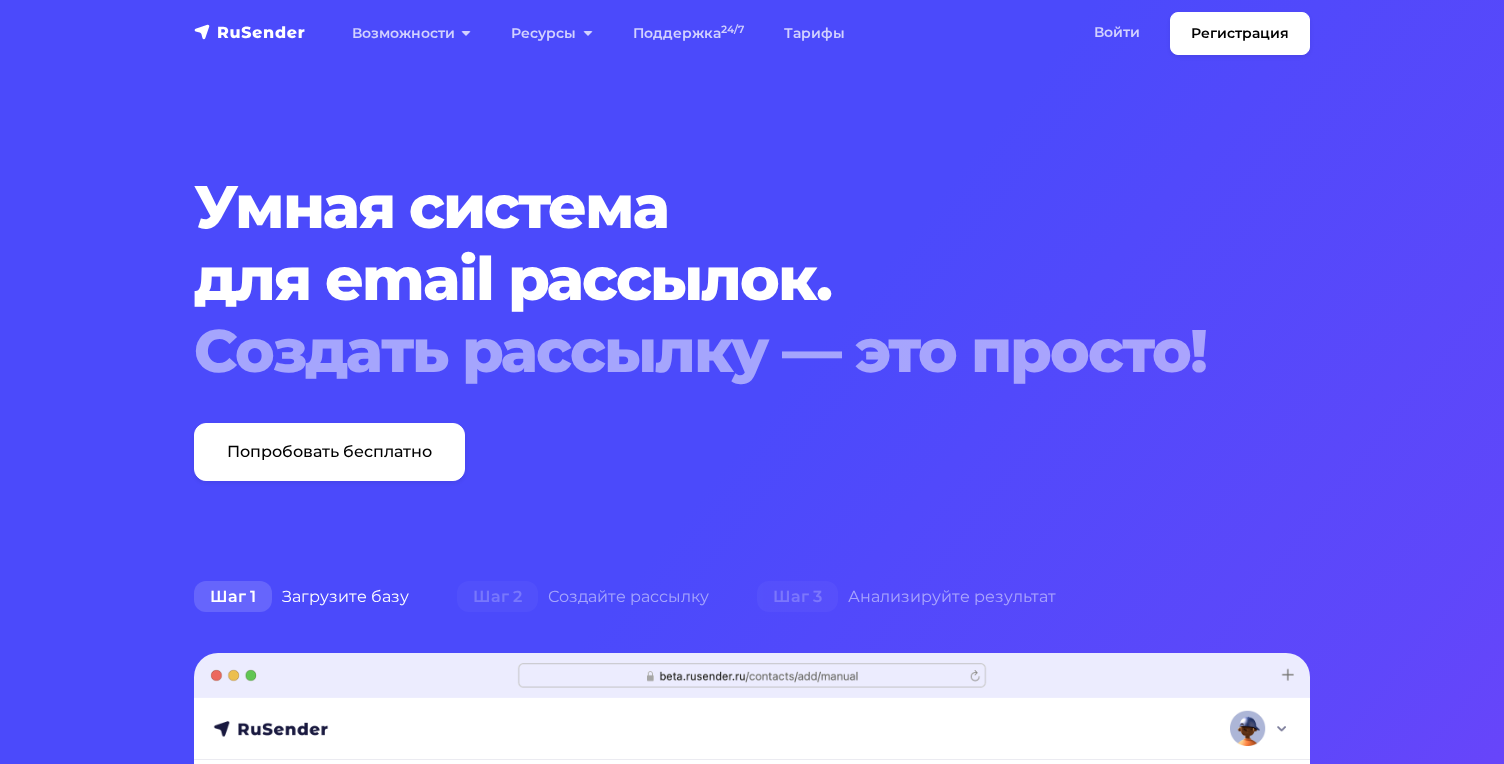 scroll, scrollTop: 0, scrollLeft: 0, axis: both 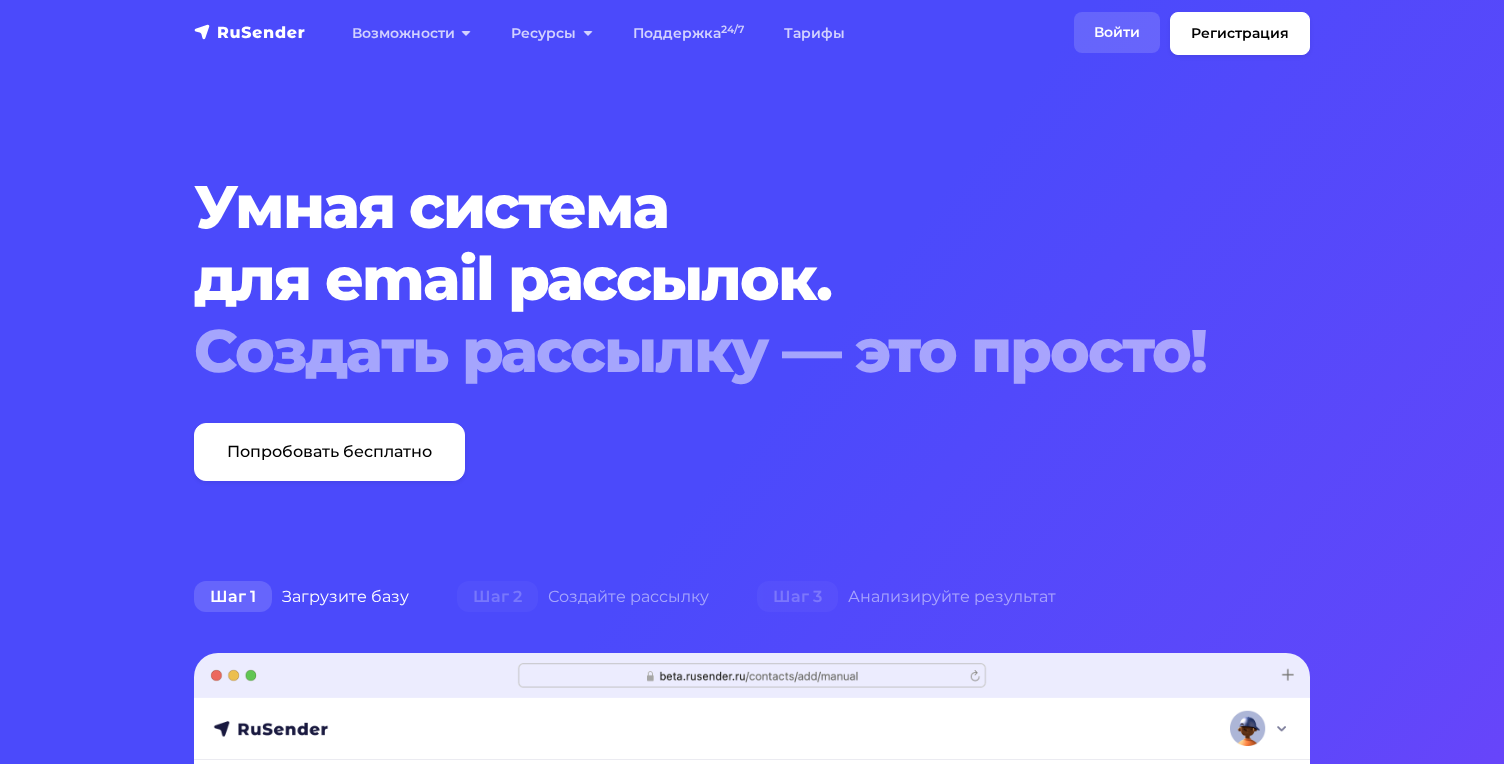 click on "Войти" at bounding box center (1117, 32) 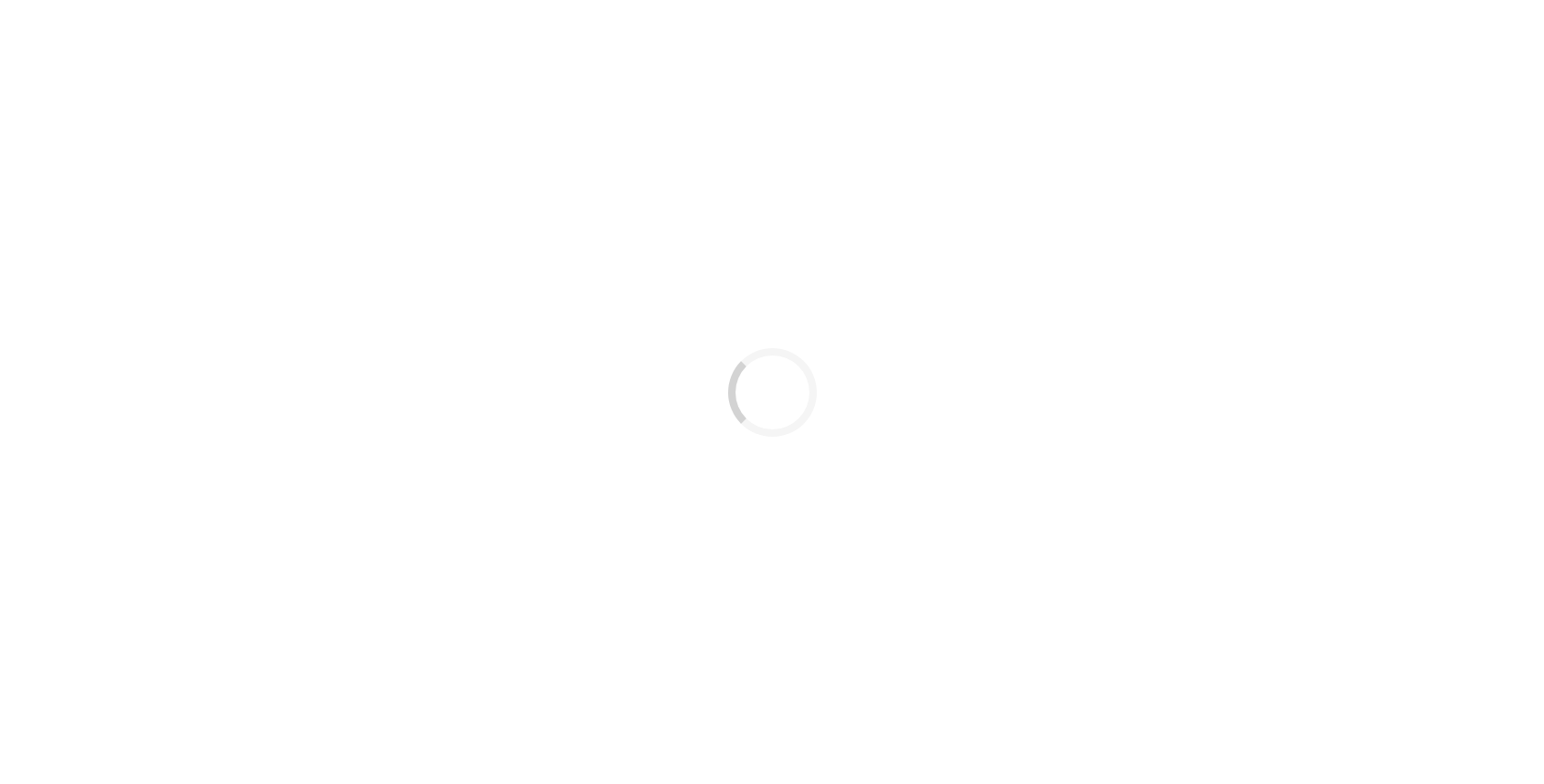 scroll, scrollTop: 0, scrollLeft: 0, axis: both 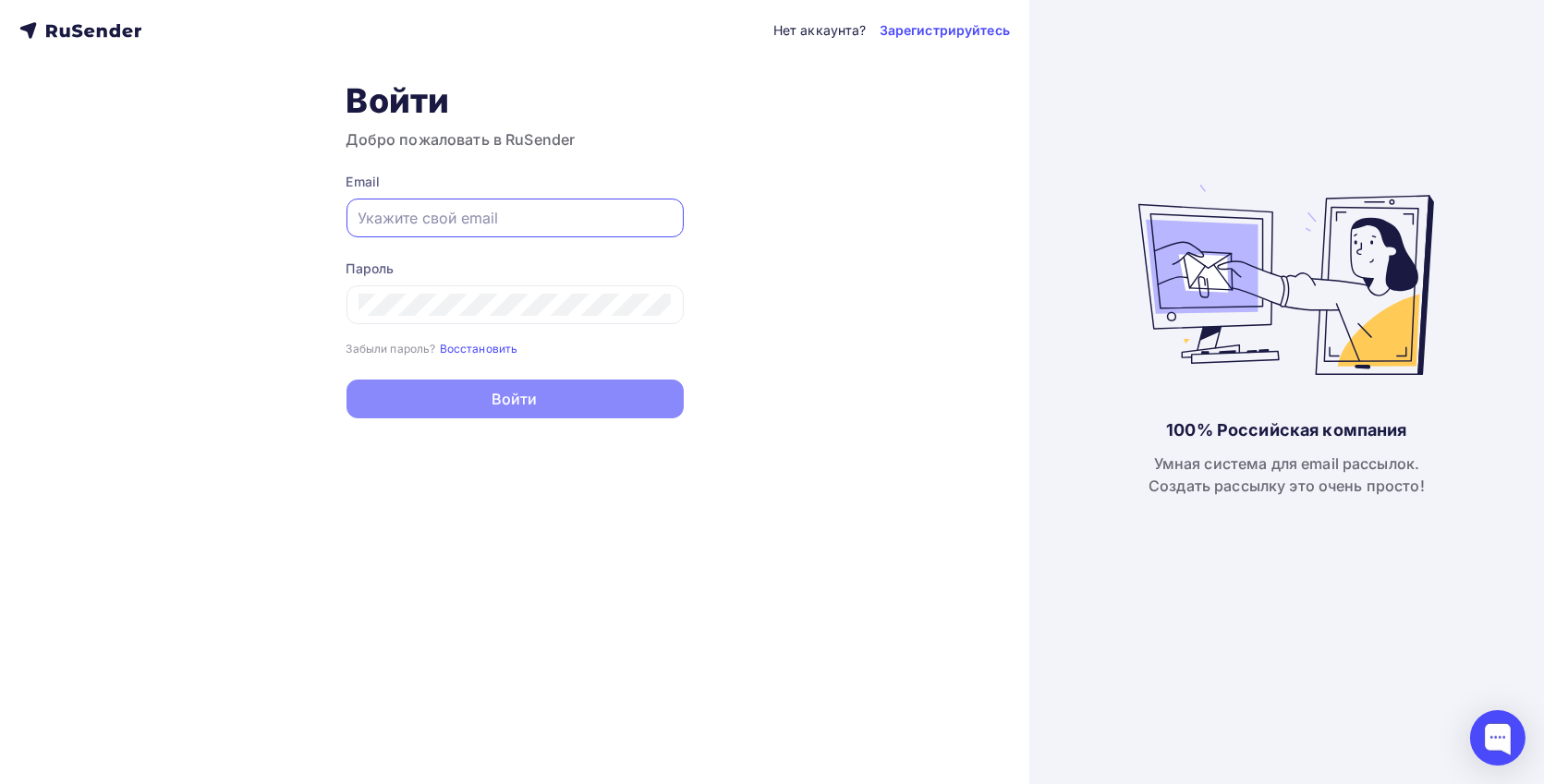 click at bounding box center [515, 218] 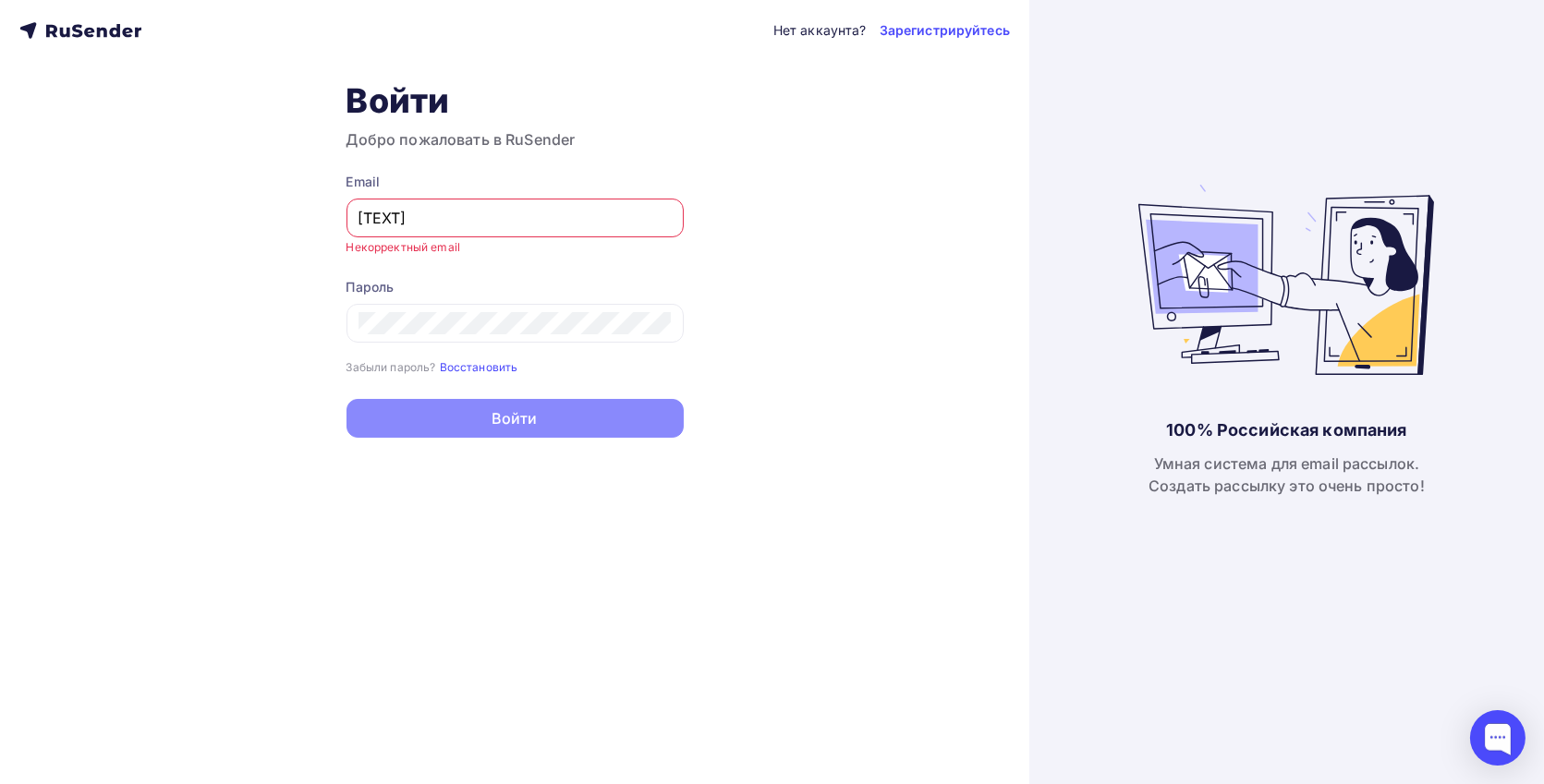 type on "[EMAIL]" 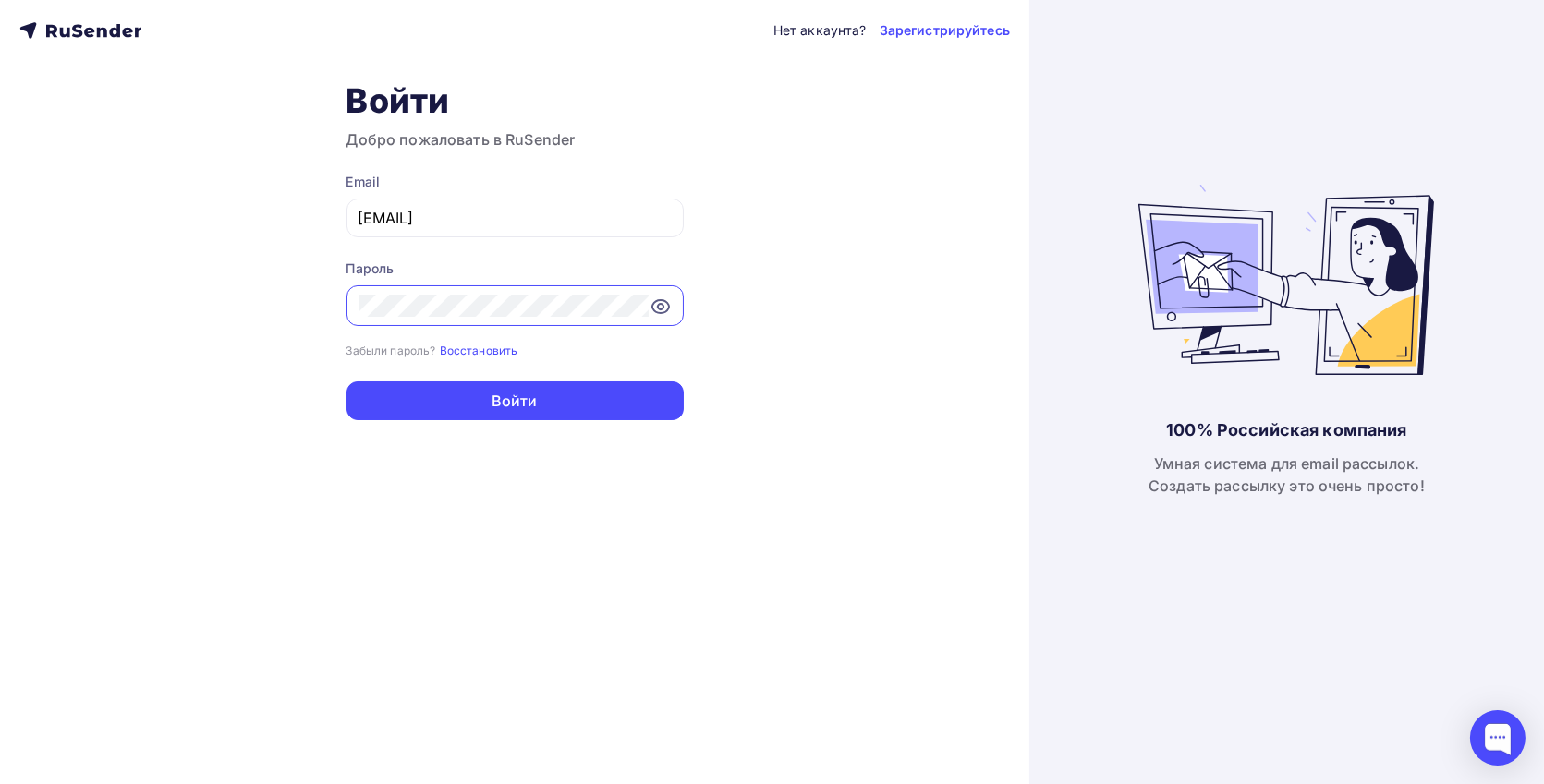 click on "Войти" at bounding box center (515, 401) 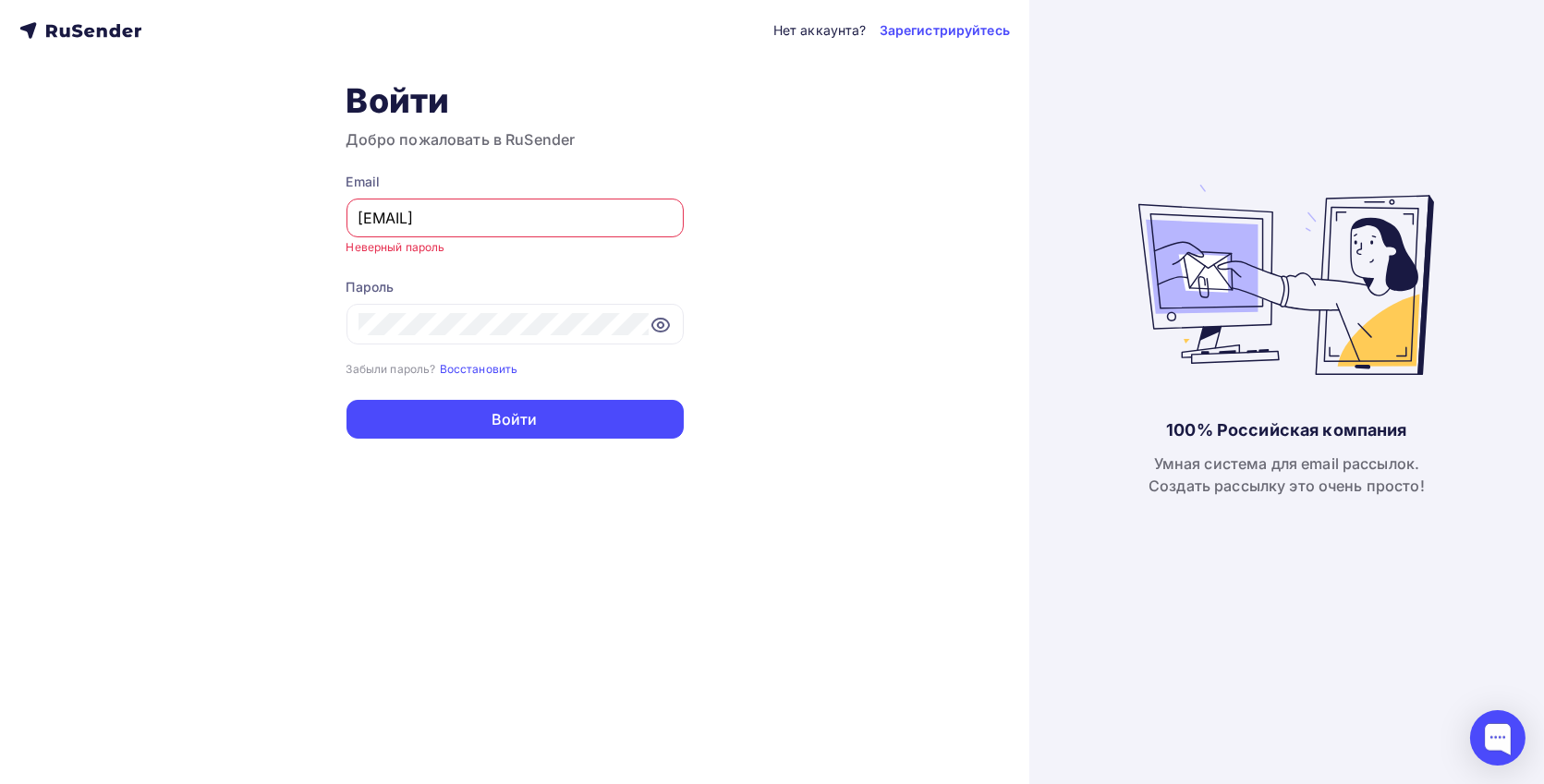 click on "[EMAIL]" at bounding box center (515, 218) 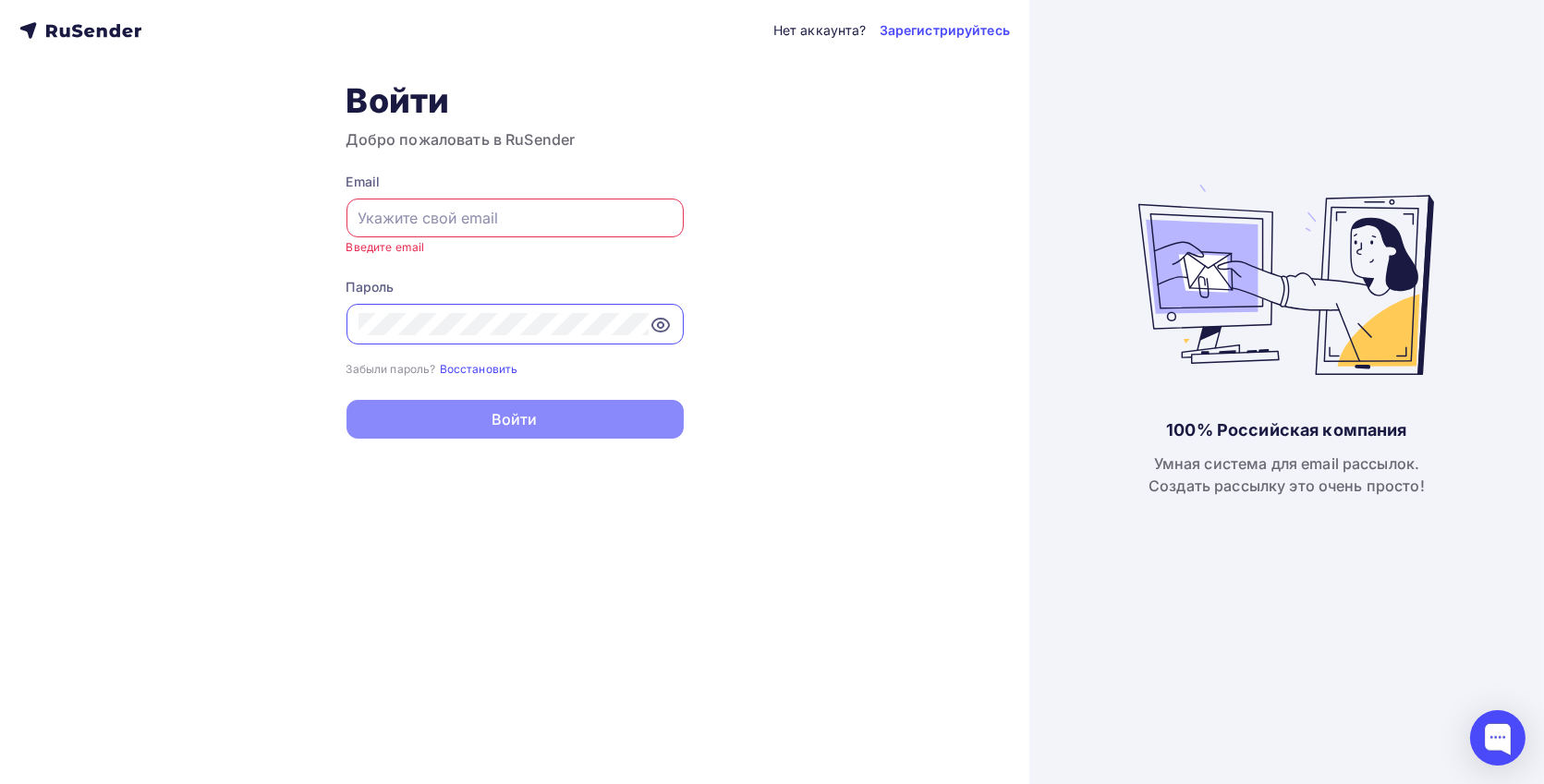 click at bounding box center (515, 218) 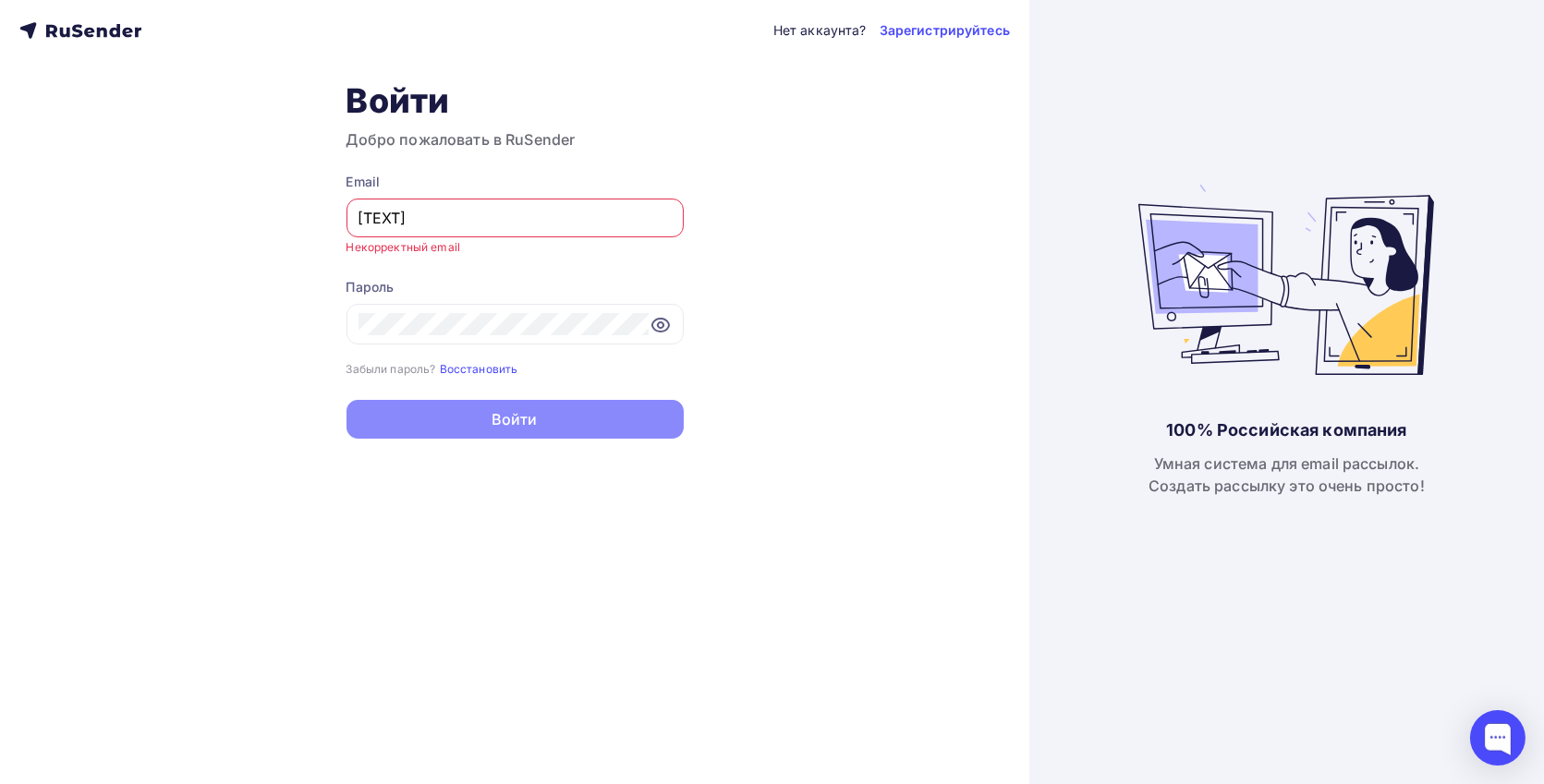type on "й" 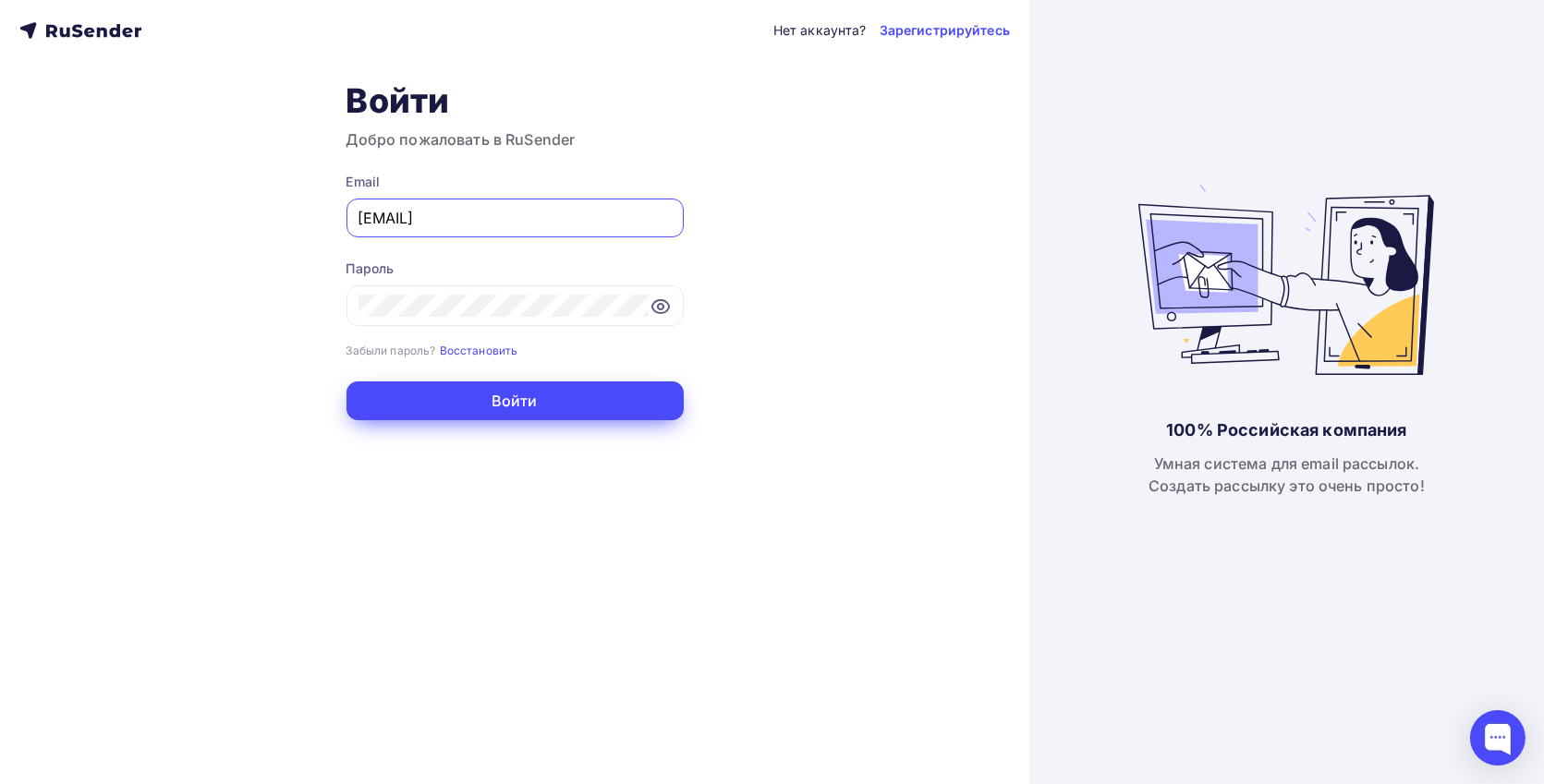 type on "[EMAIL]" 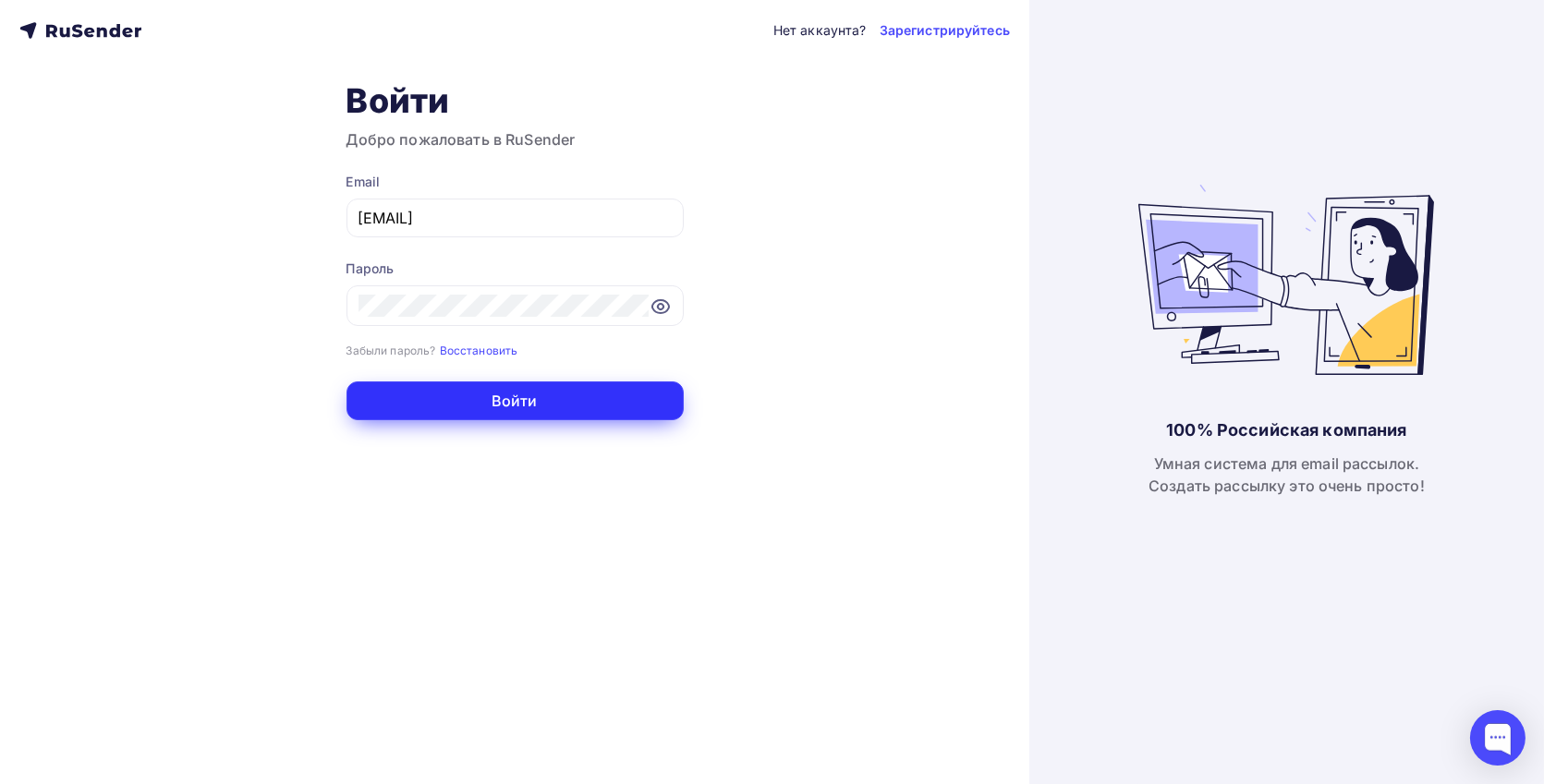 click on "Войти" at bounding box center [515, 401] 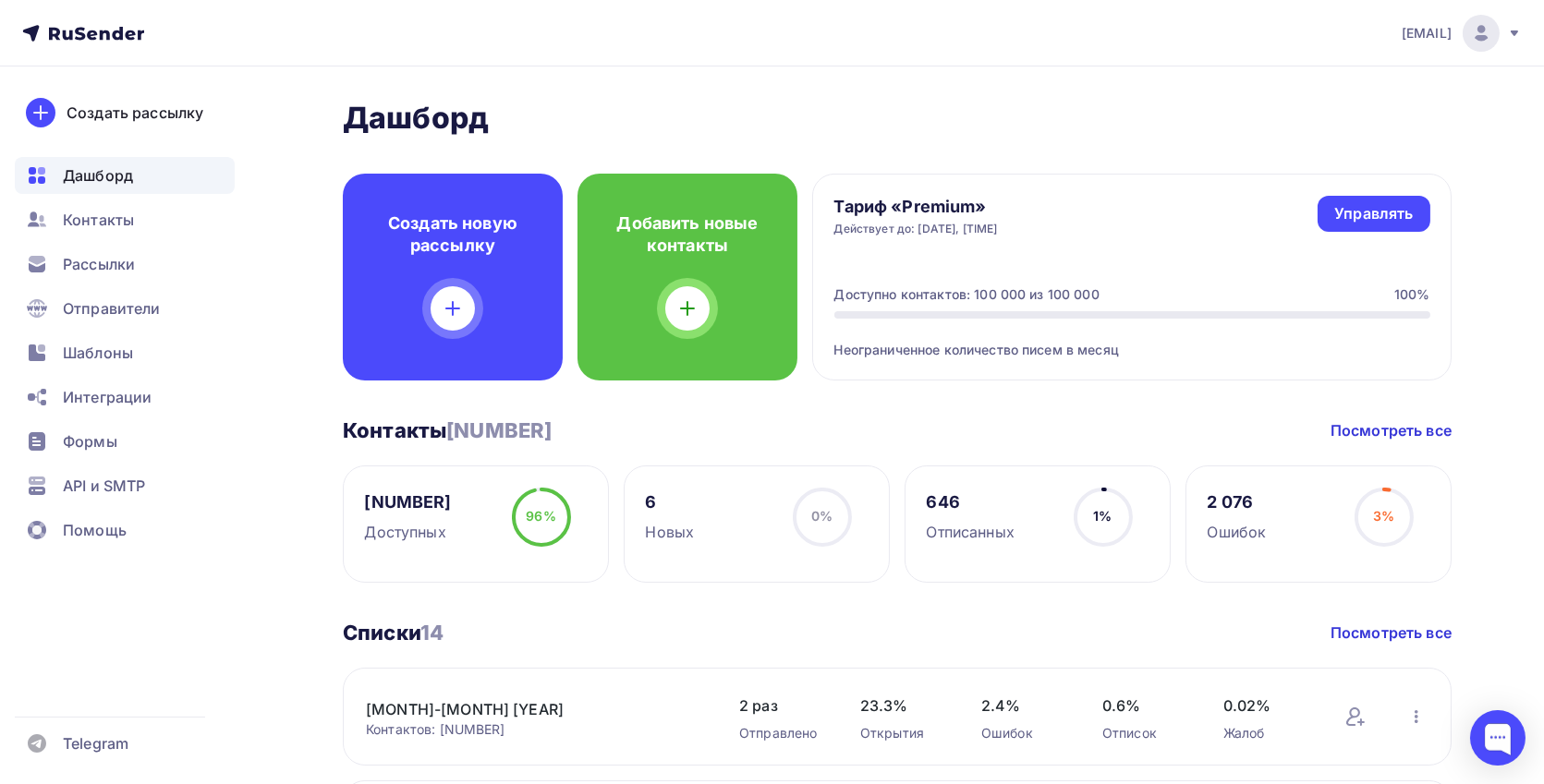 click on "65 224
Доступных
96%   96%" at bounding box center (476, 524) 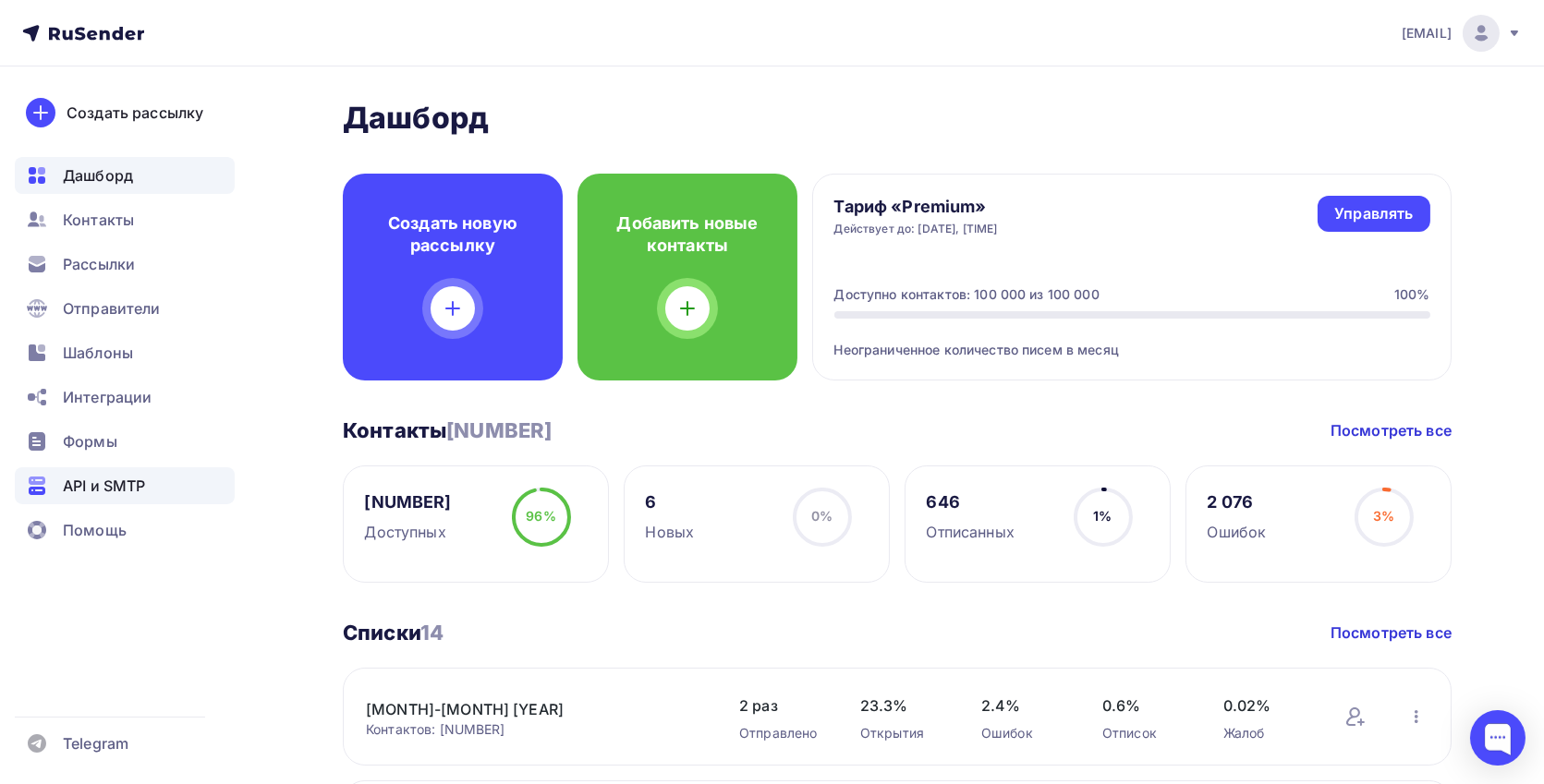 click on "API и SMTP" at bounding box center [125, 486] 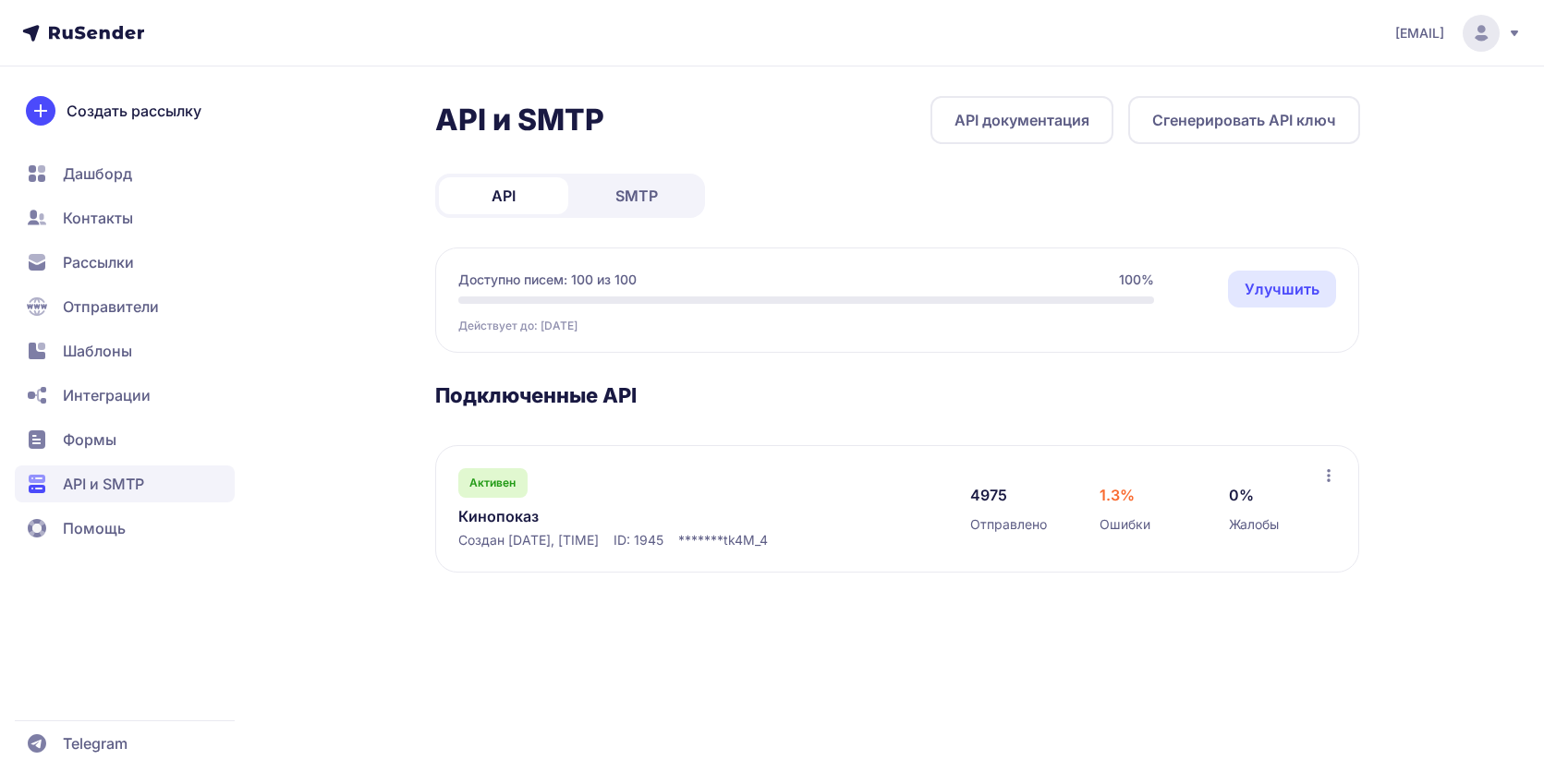 scroll, scrollTop: 0, scrollLeft: 0, axis: both 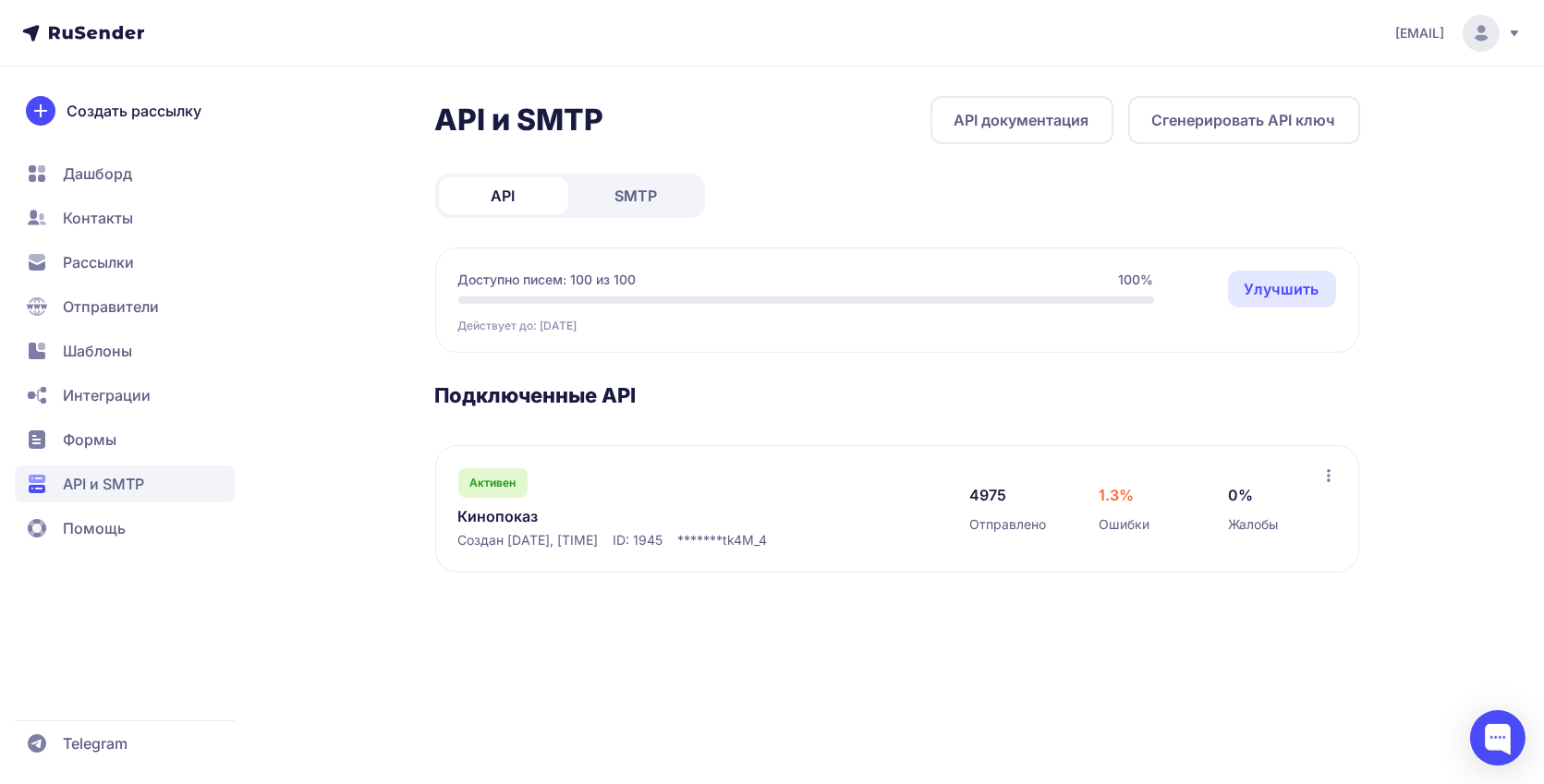 click 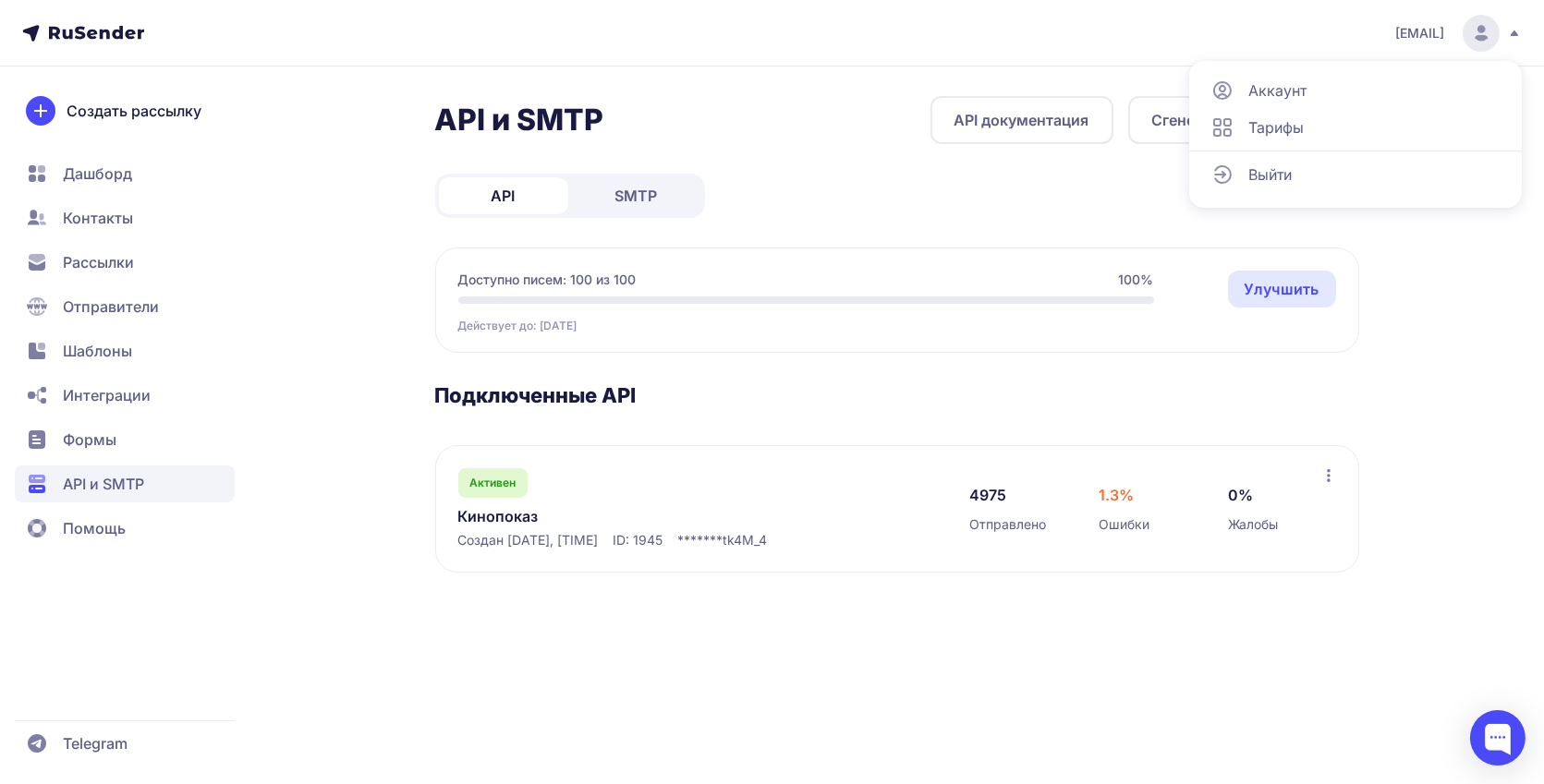 click on "Тарифы" at bounding box center [1276, 127] 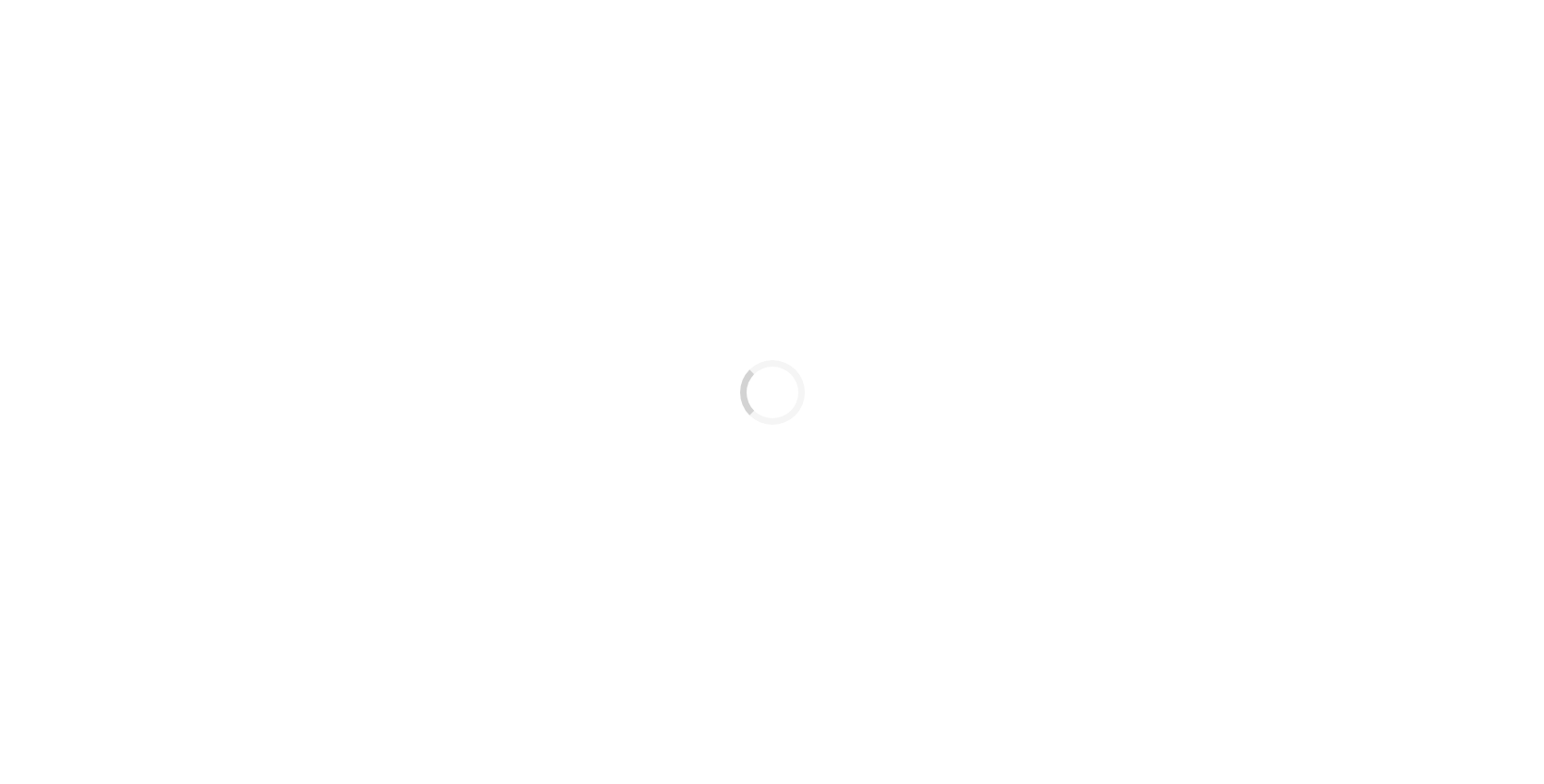 scroll, scrollTop: 0, scrollLeft: 0, axis: both 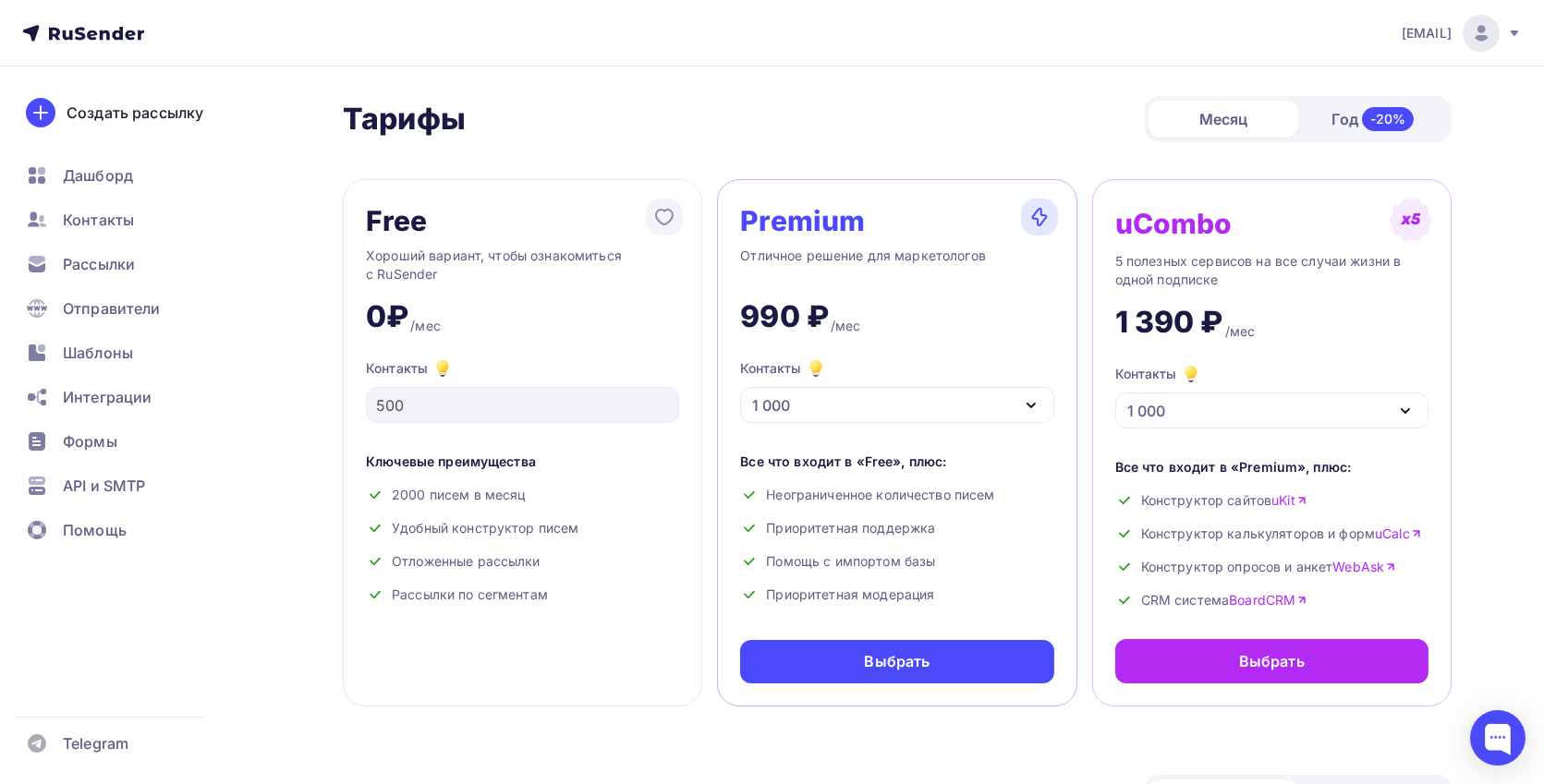 click on "Год
-20%" at bounding box center [1373, 119] 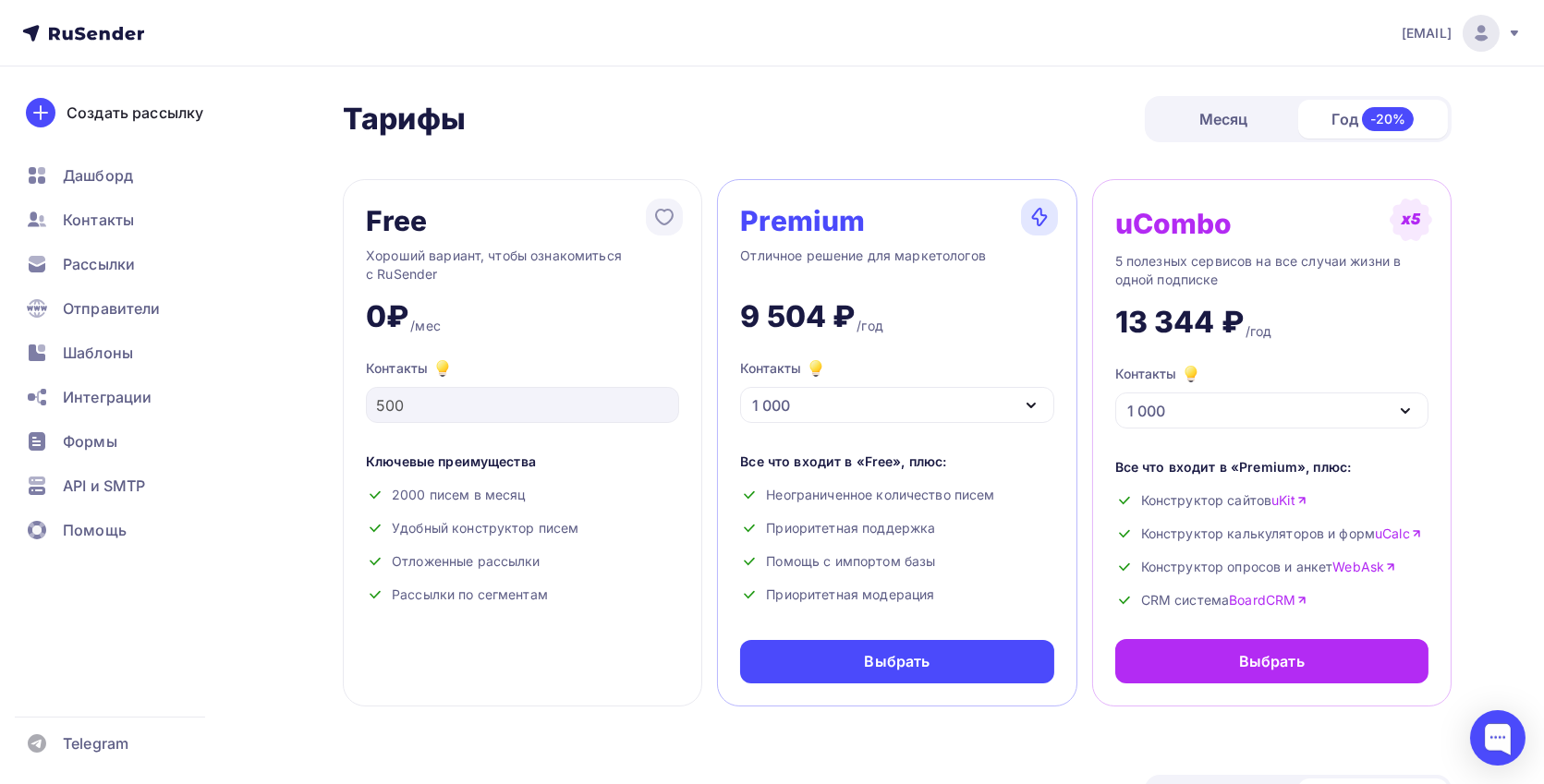 click on "Месяц" at bounding box center (1223, 119) 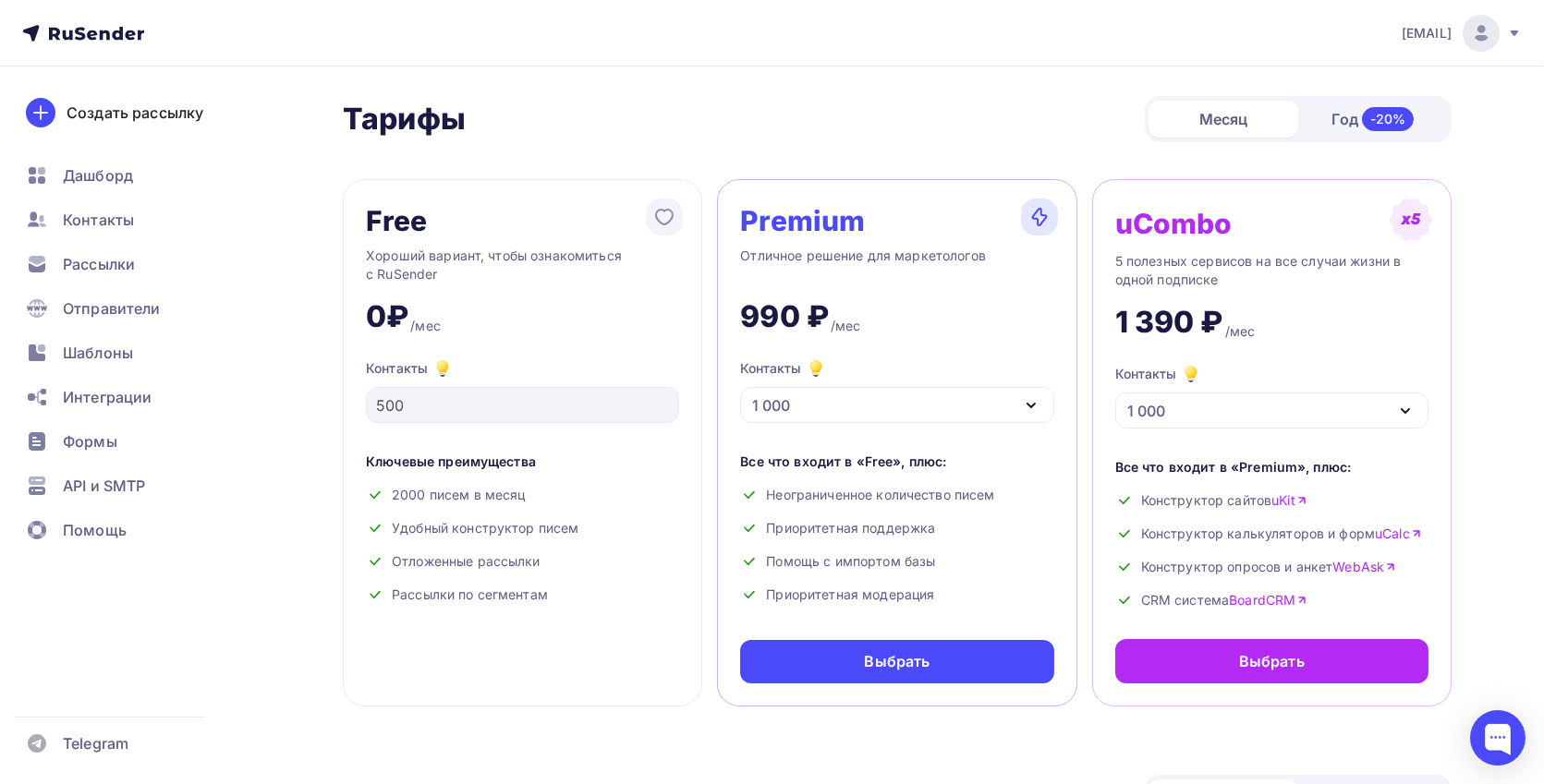 click at bounding box center [1481, 33] 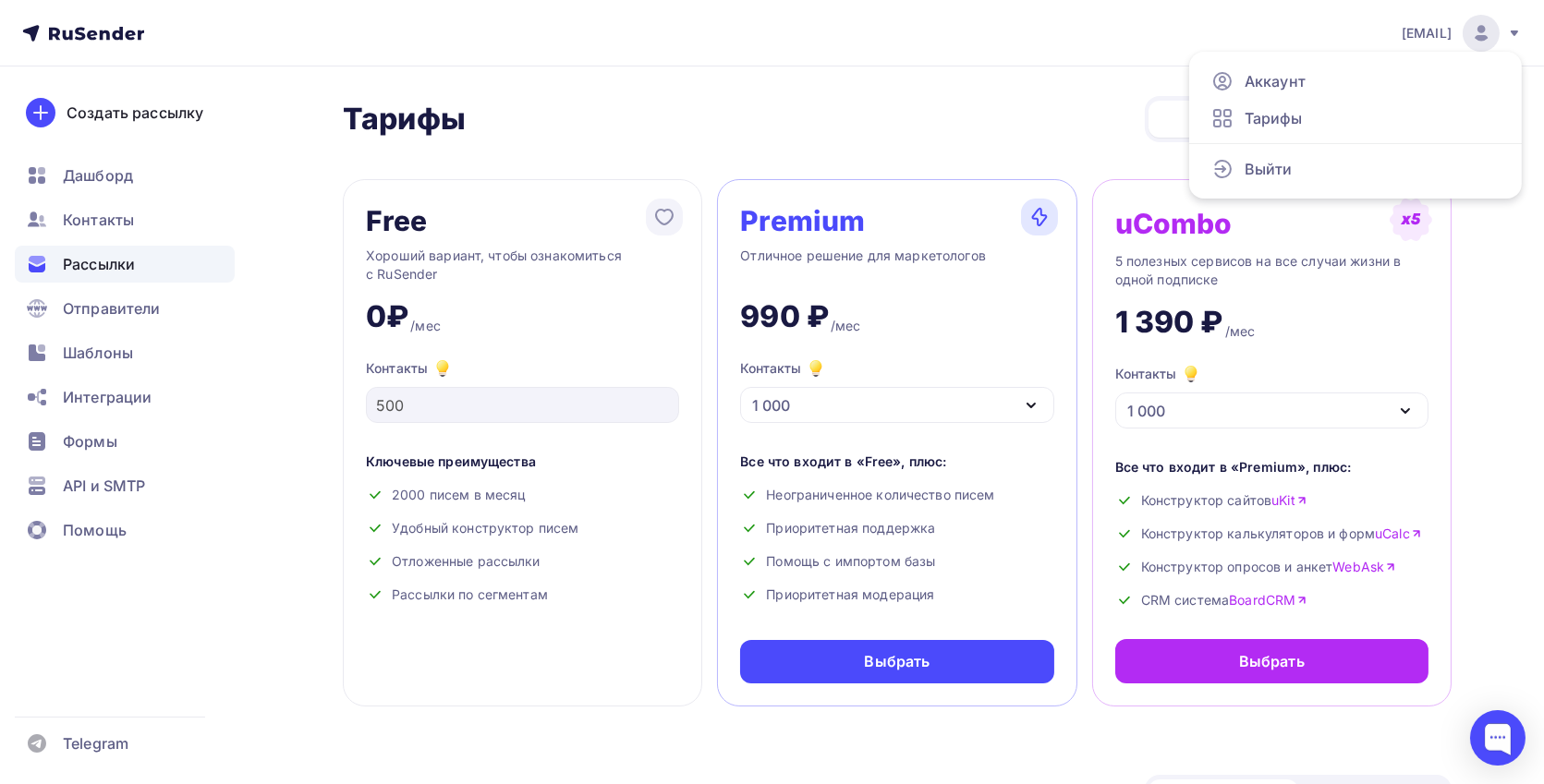 click on "Рассылки" at bounding box center [125, 264] 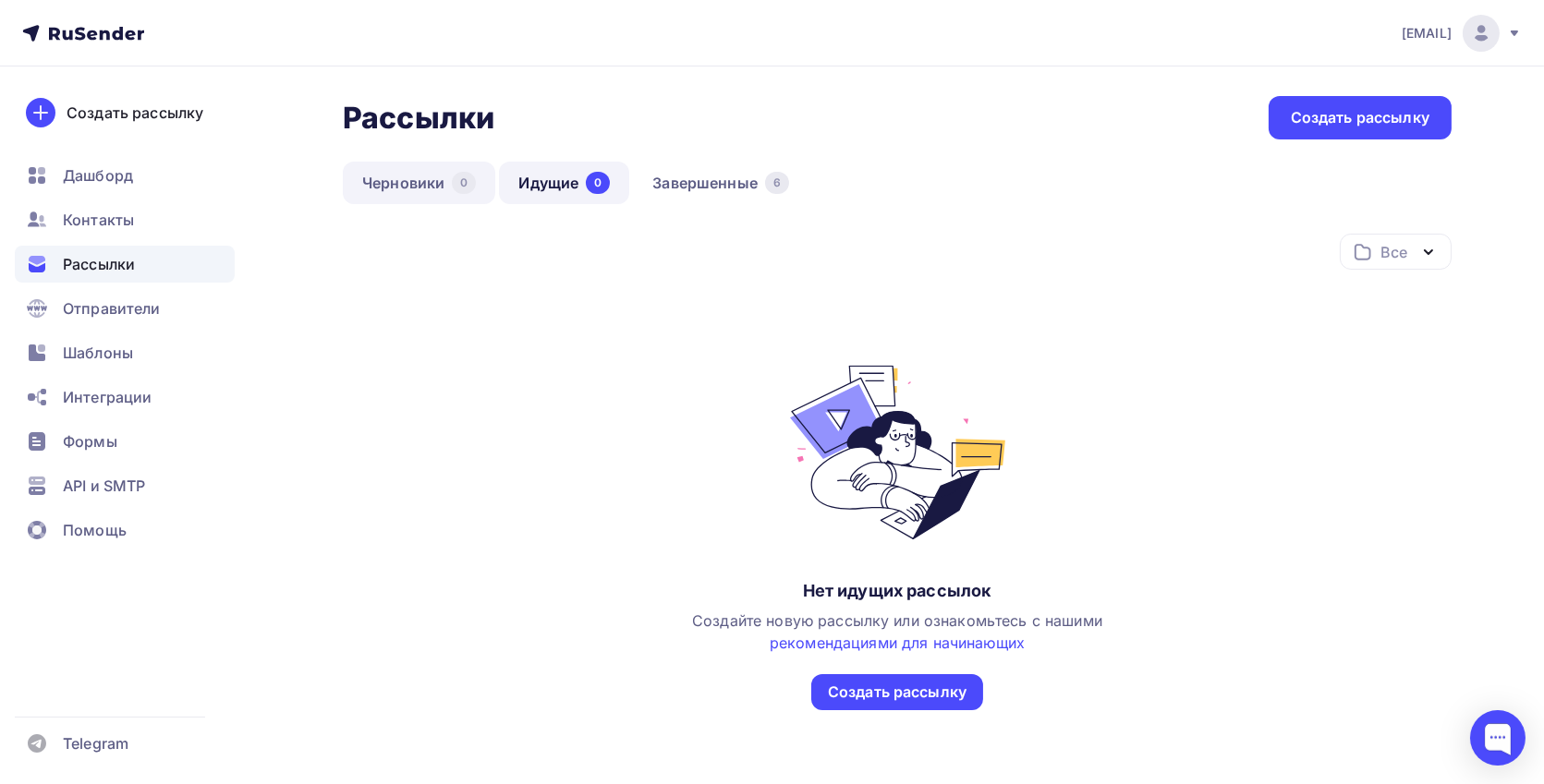 click on "Черновики
0" at bounding box center [419, 183] 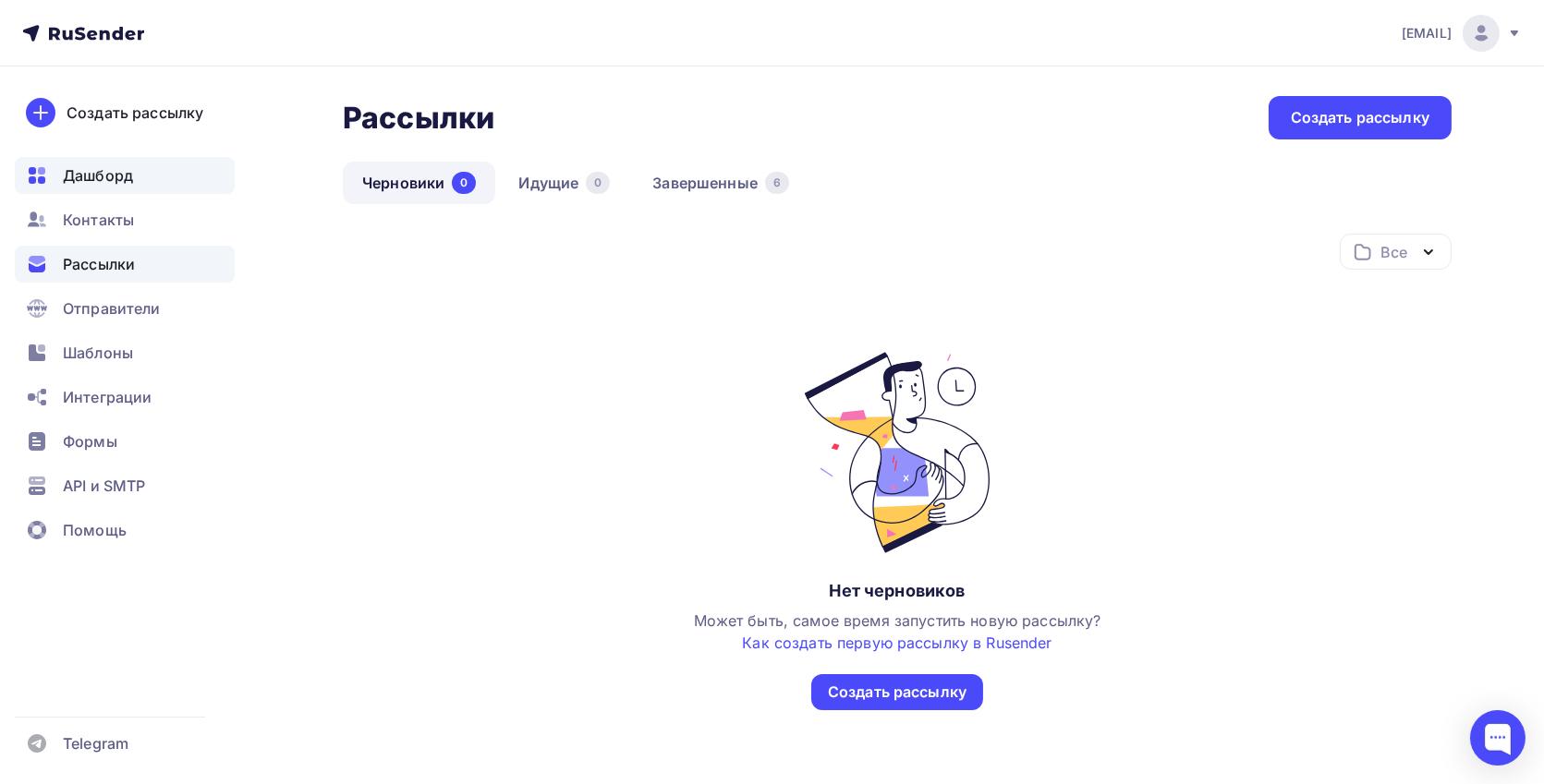 click on "Дашборд" at bounding box center (98, 175) 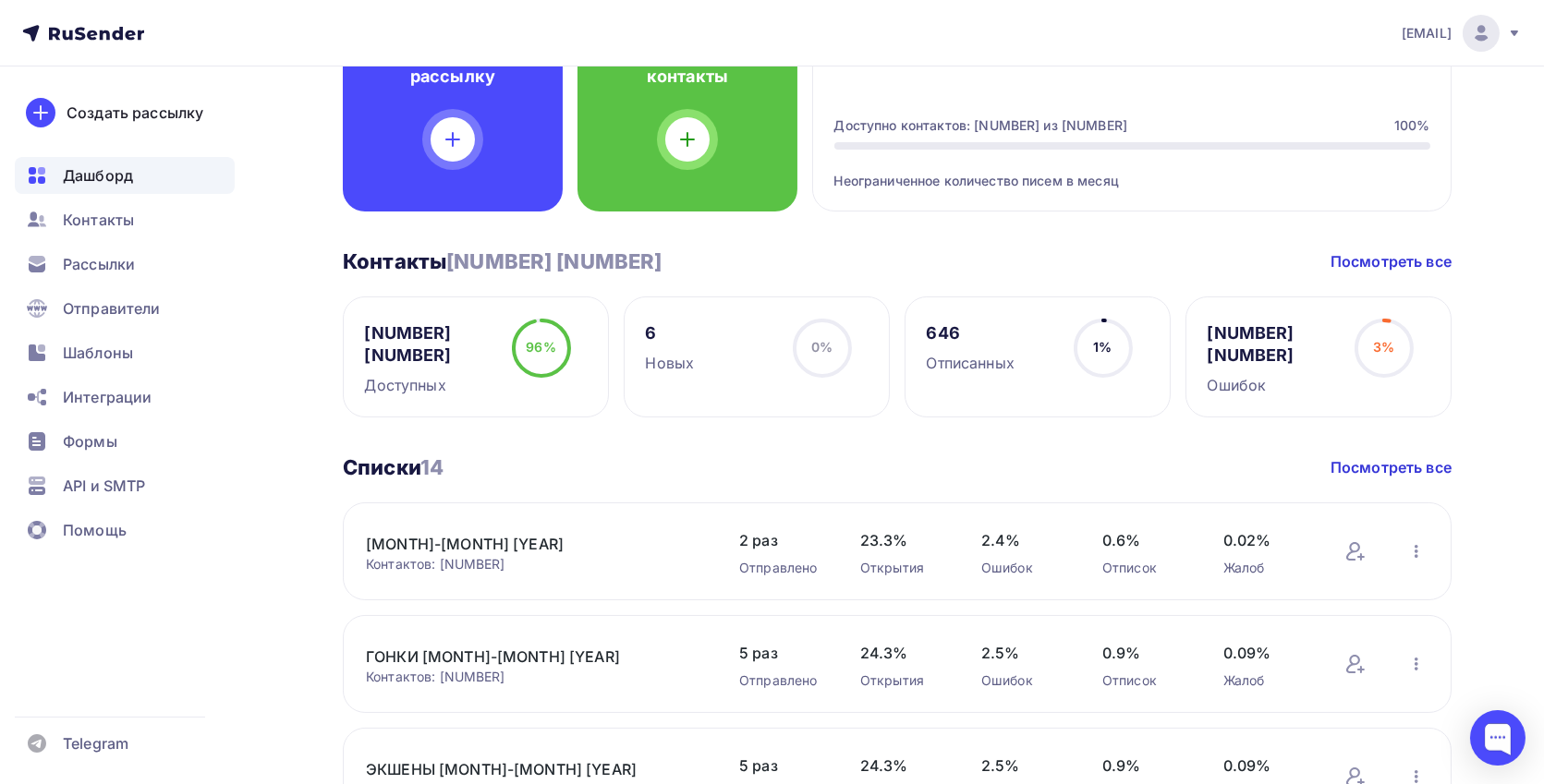 scroll, scrollTop: 199, scrollLeft: 0, axis: vertical 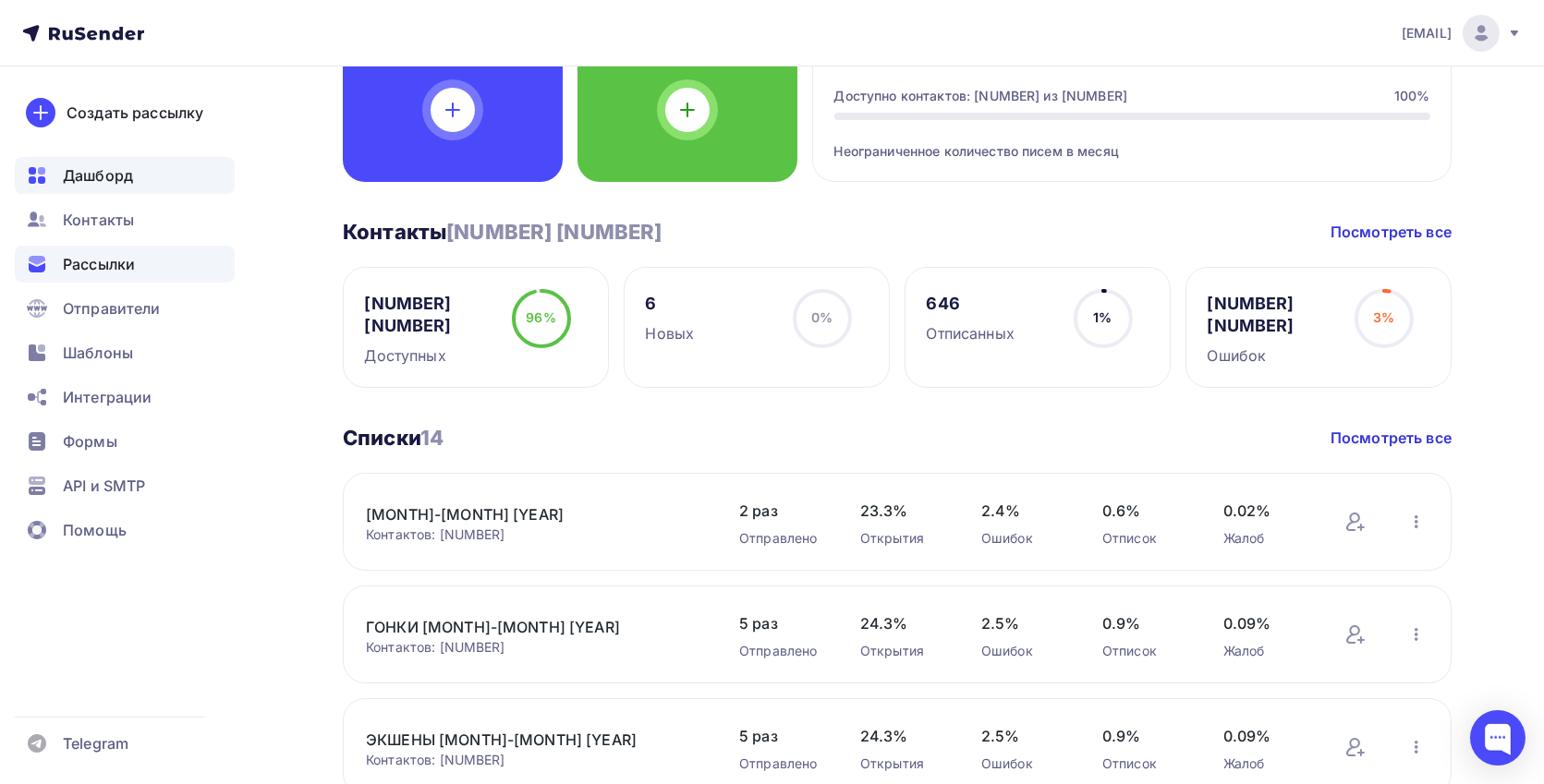 click on "Рассылки" at bounding box center [125, 264] 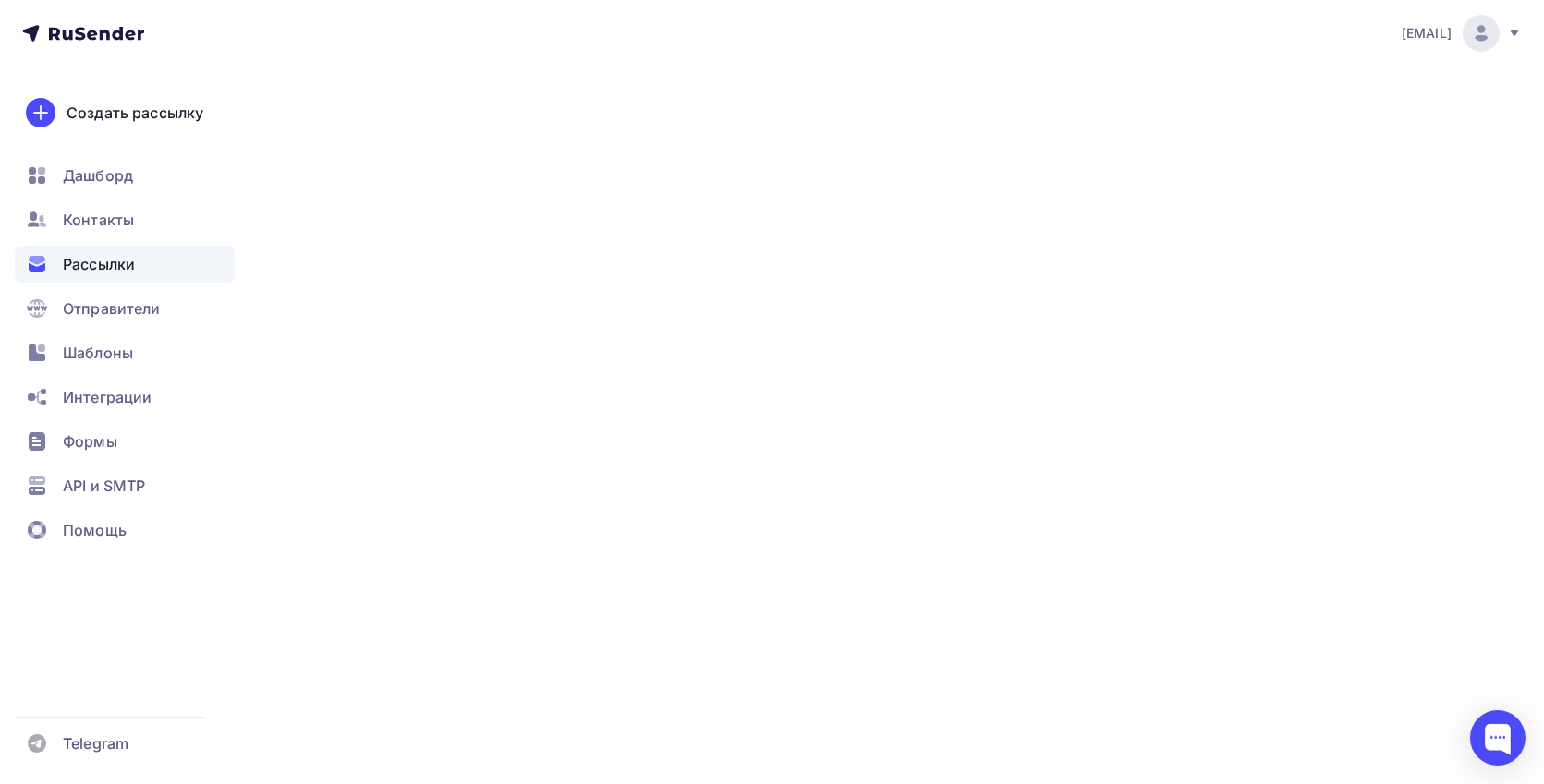scroll, scrollTop: 0, scrollLeft: 0, axis: both 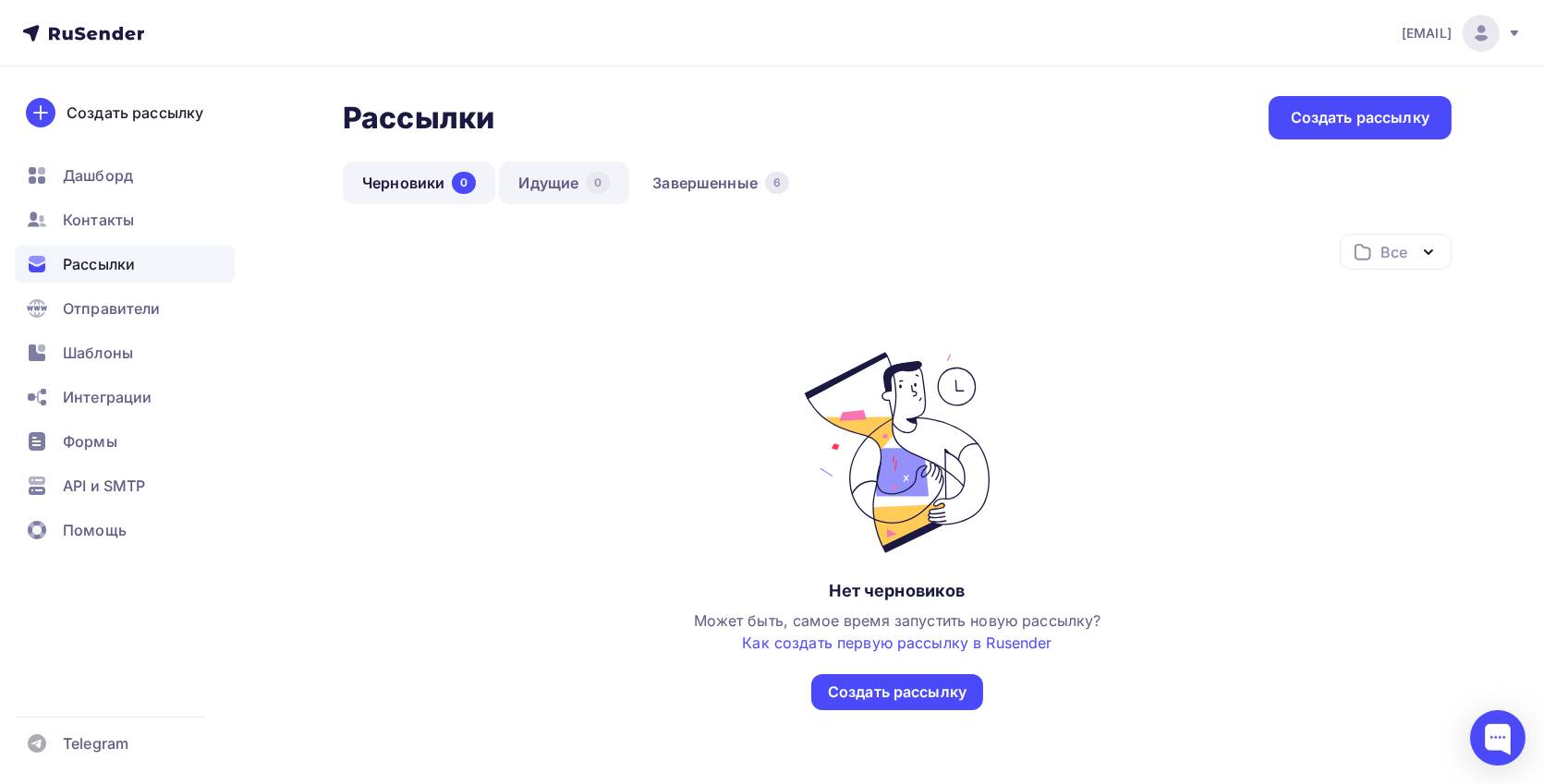 click on "Идущие
0" at bounding box center [564, 183] 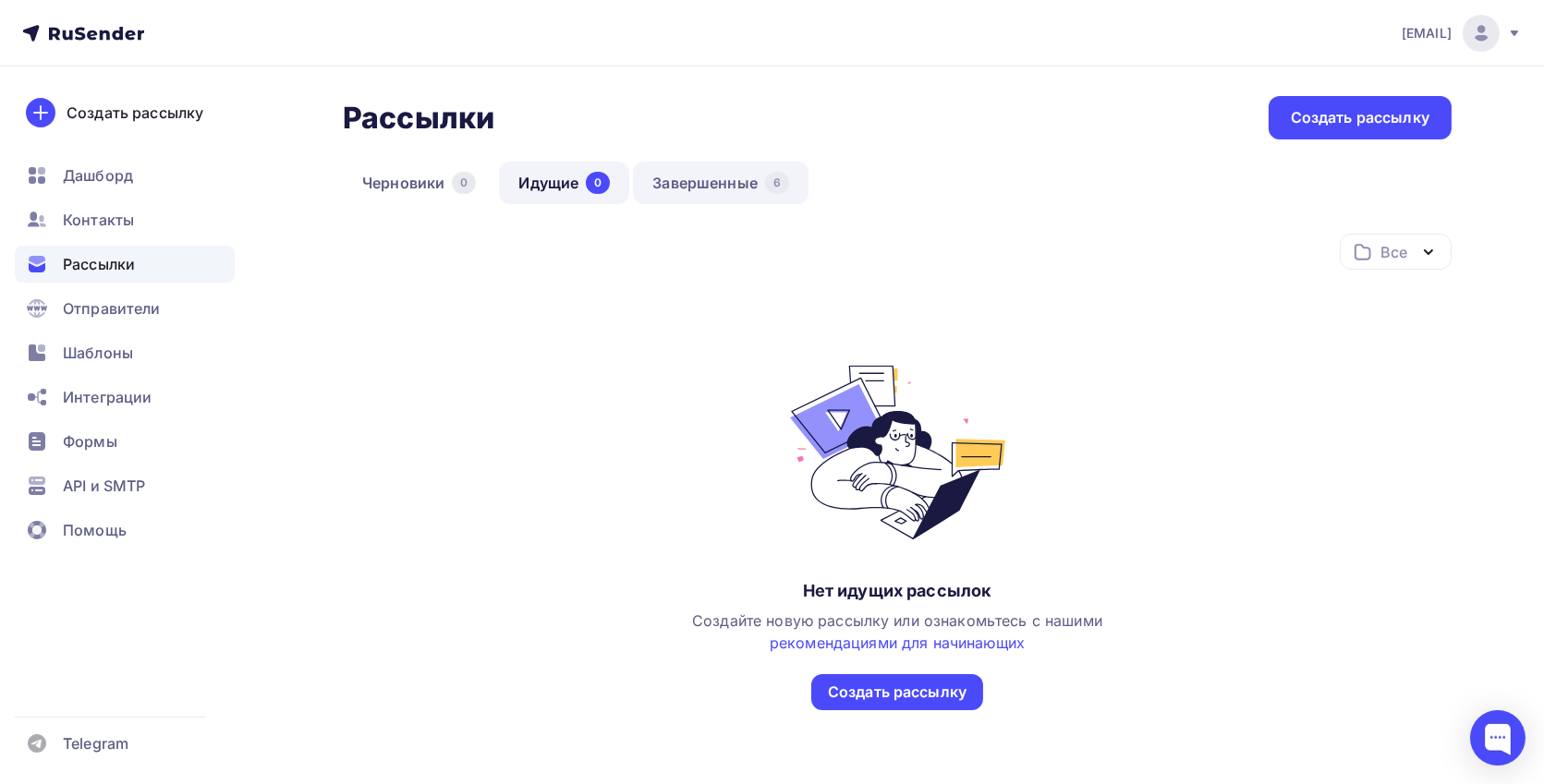 click on "Завершенные
6" at bounding box center (721, 183) 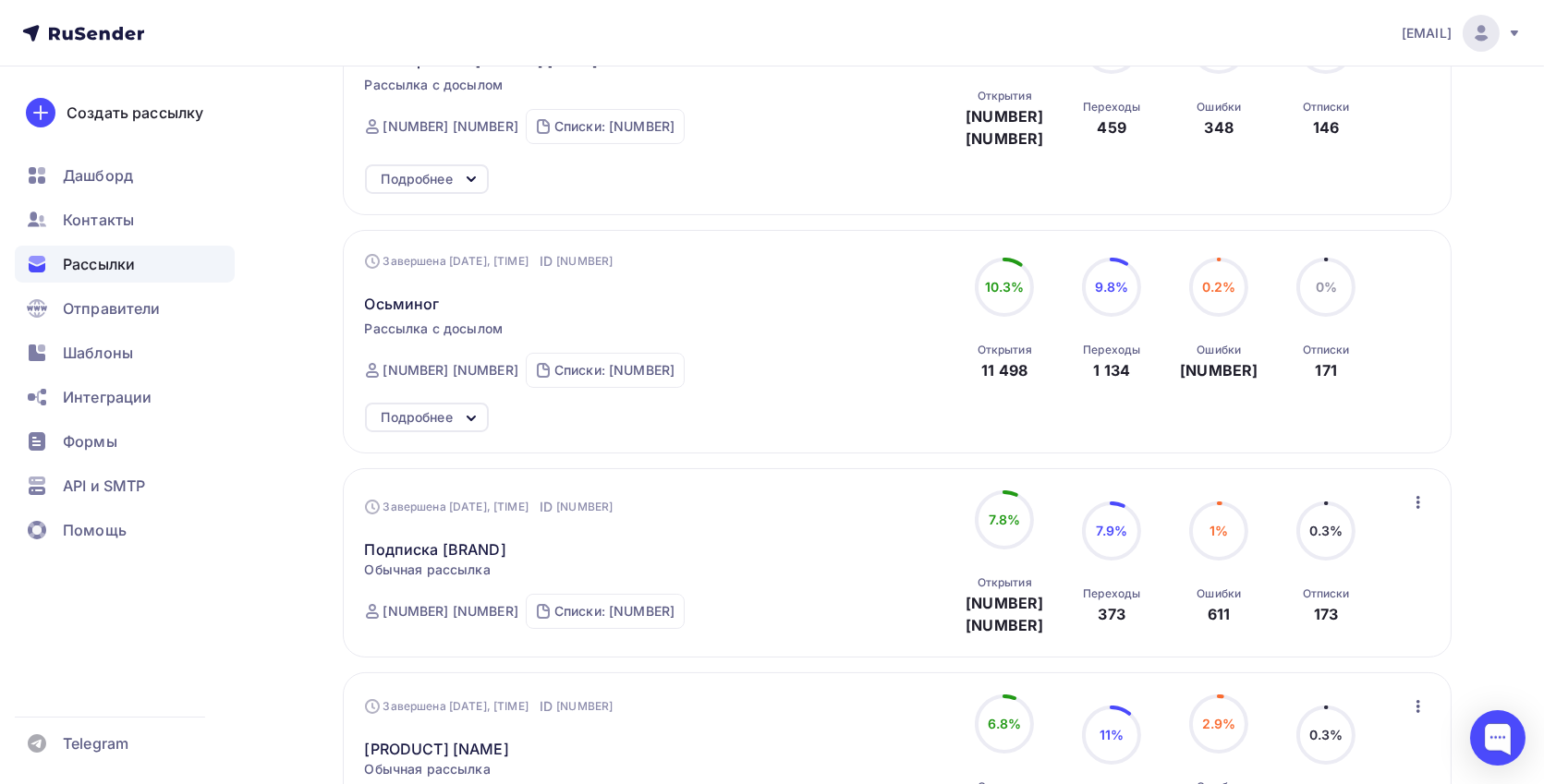 scroll, scrollTop: 0, scrollLeft: 0, axis: both 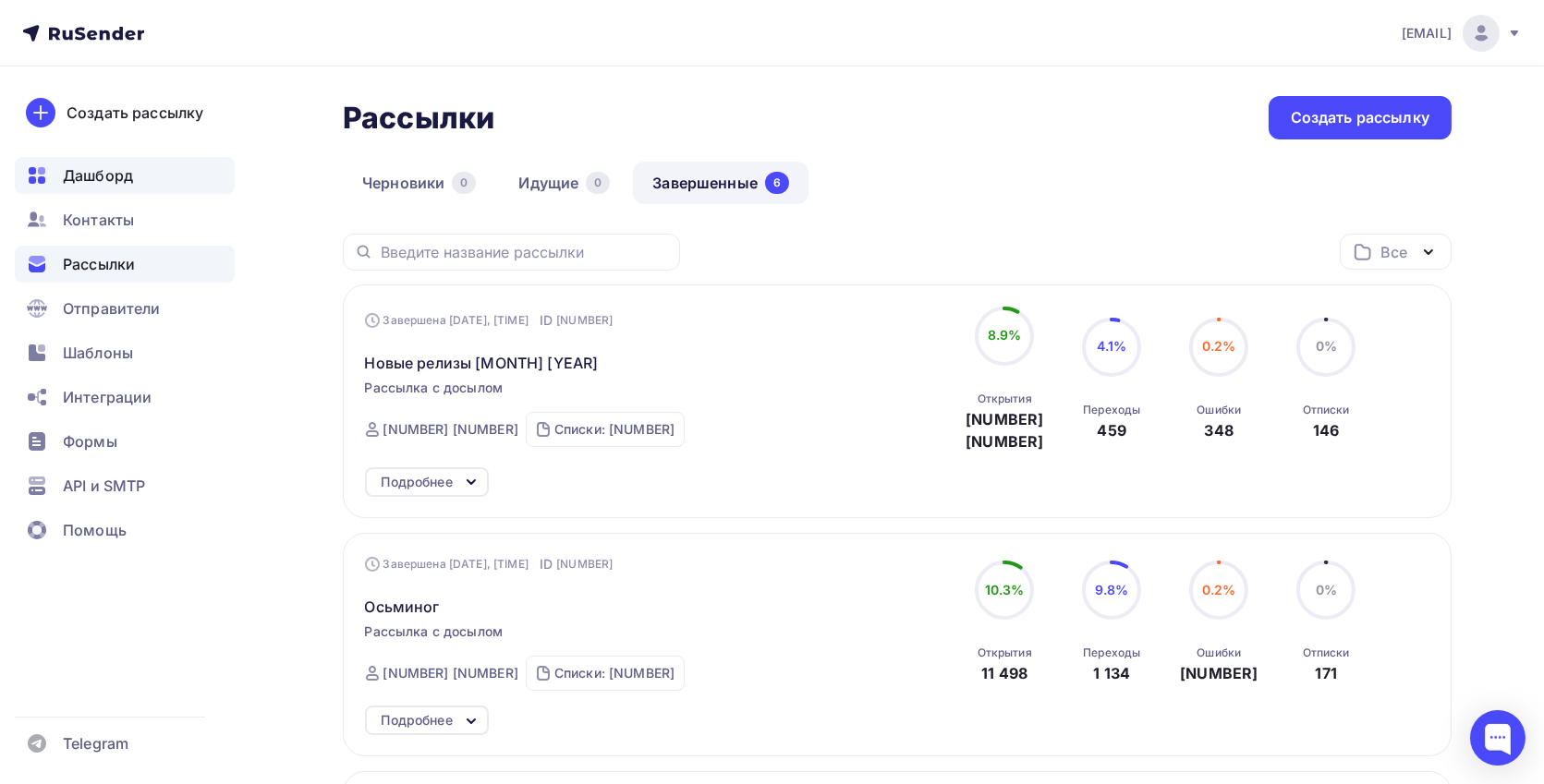 click on "Дашборд" at bounding box center (125, 175) 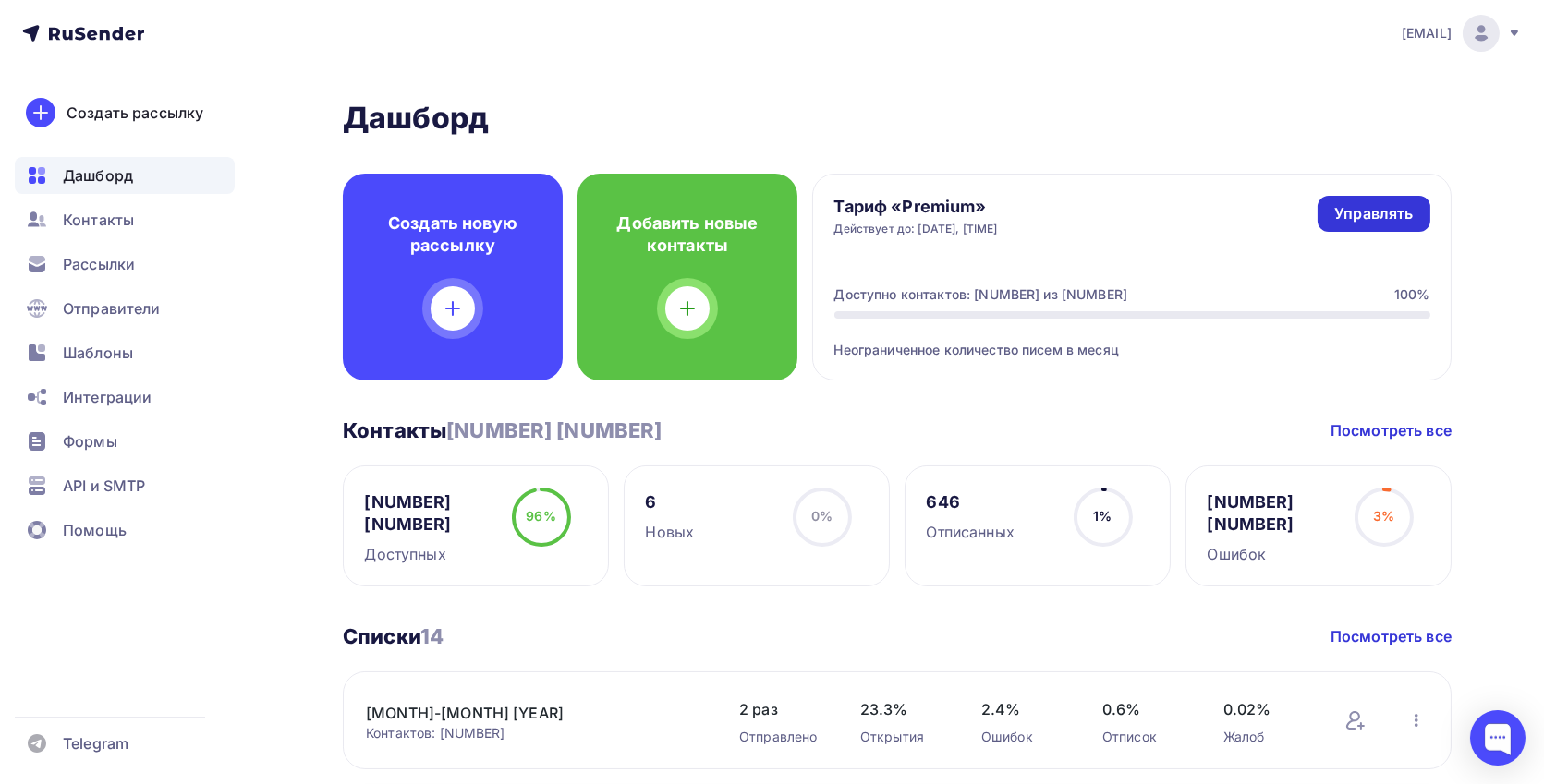 click on "Управлять" at bounding box center [1373, 213] 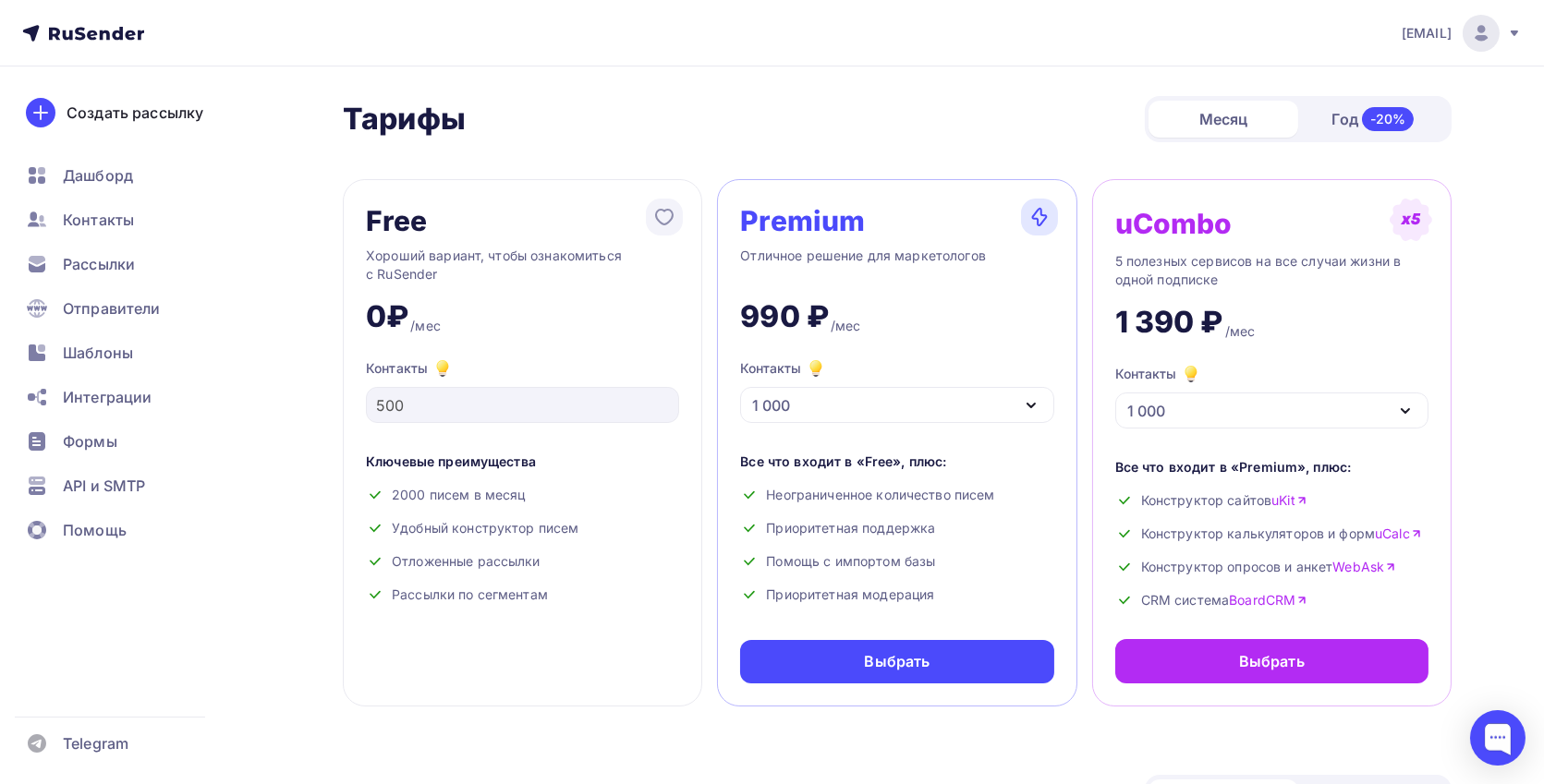click on "1 000" at bounding box center [896, 404] 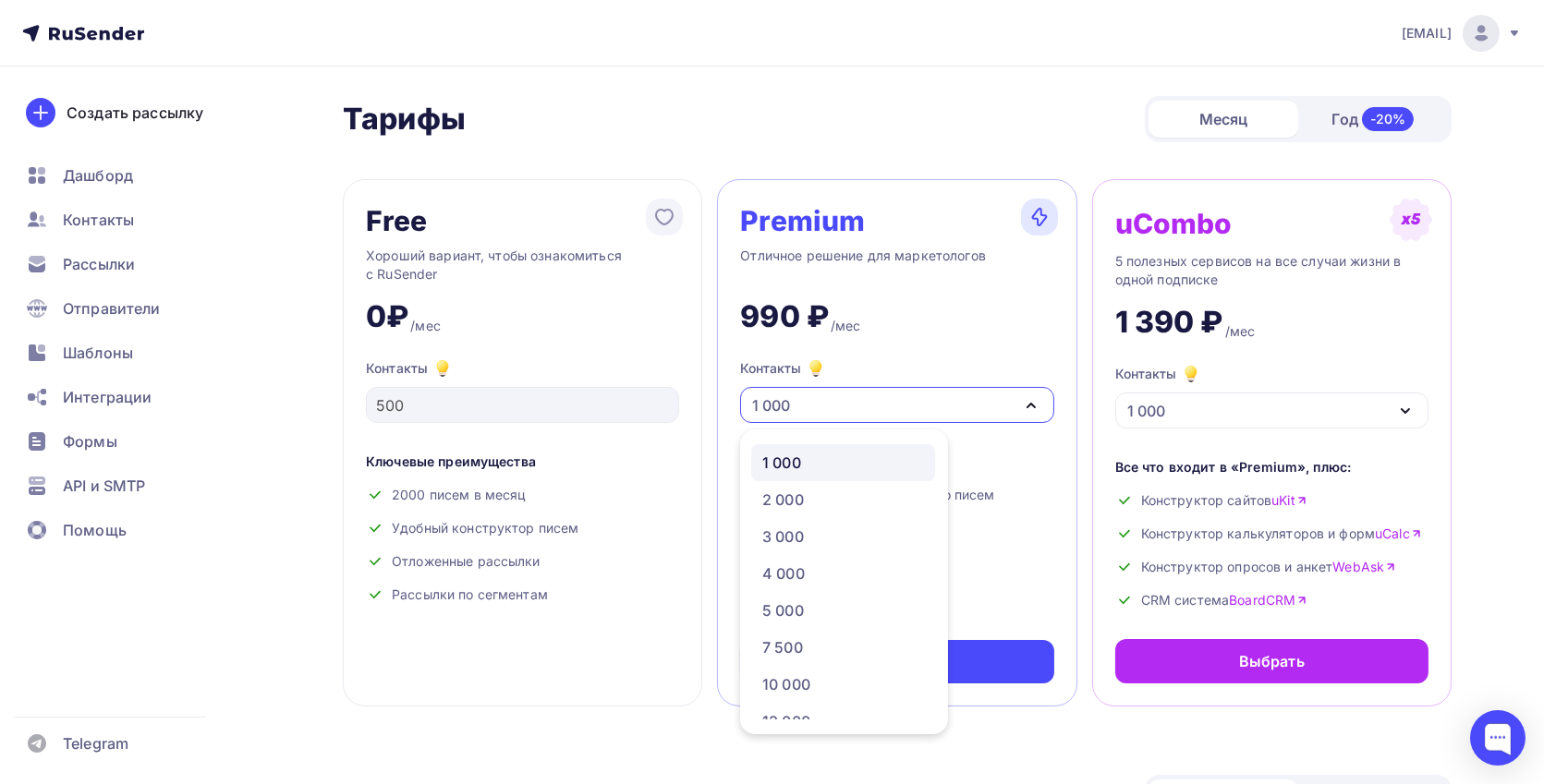 click on "1 000" at bounding box center [896, 404] 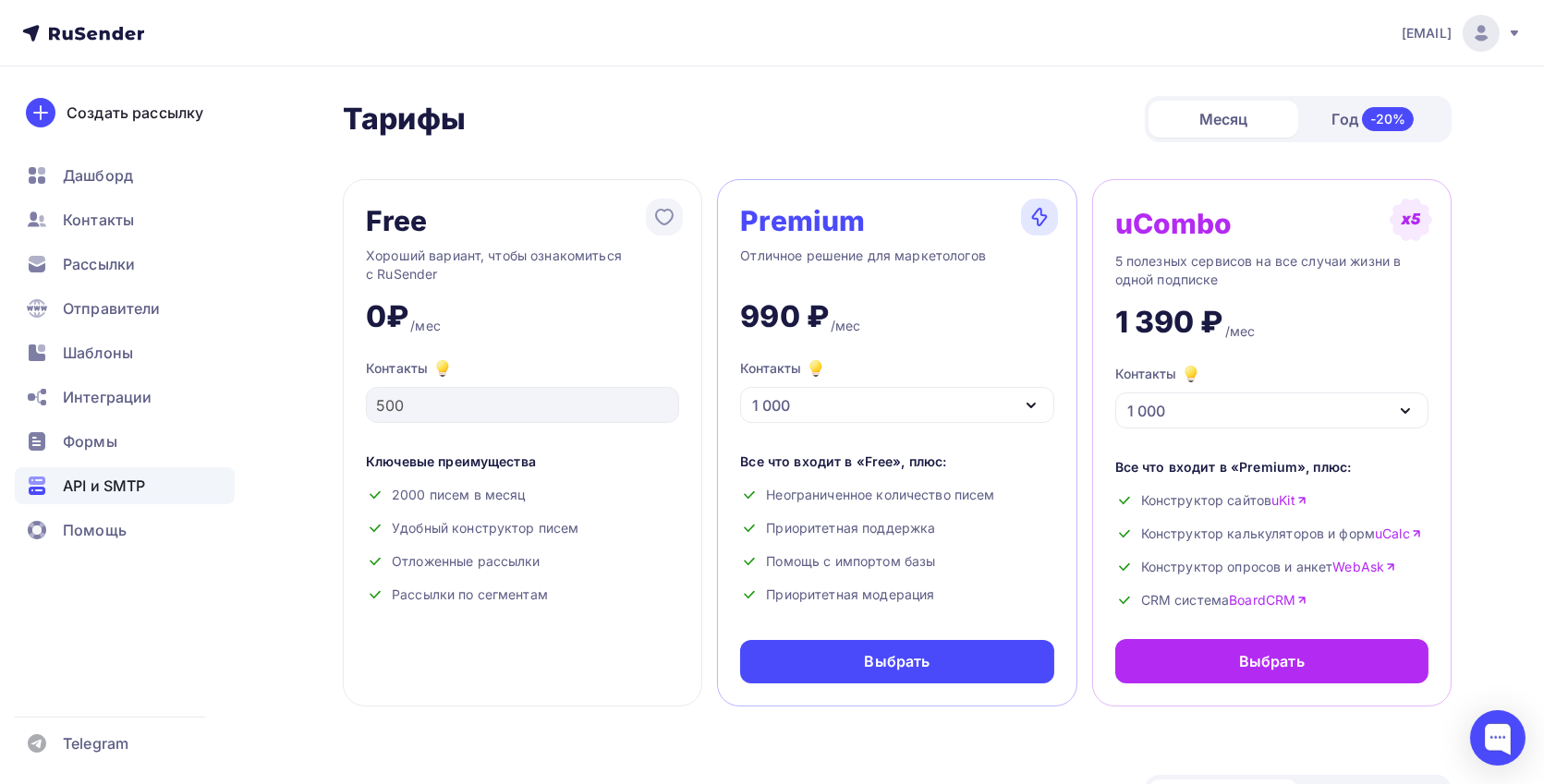 click on "API и SMTP" at bounding box center [103, 486] 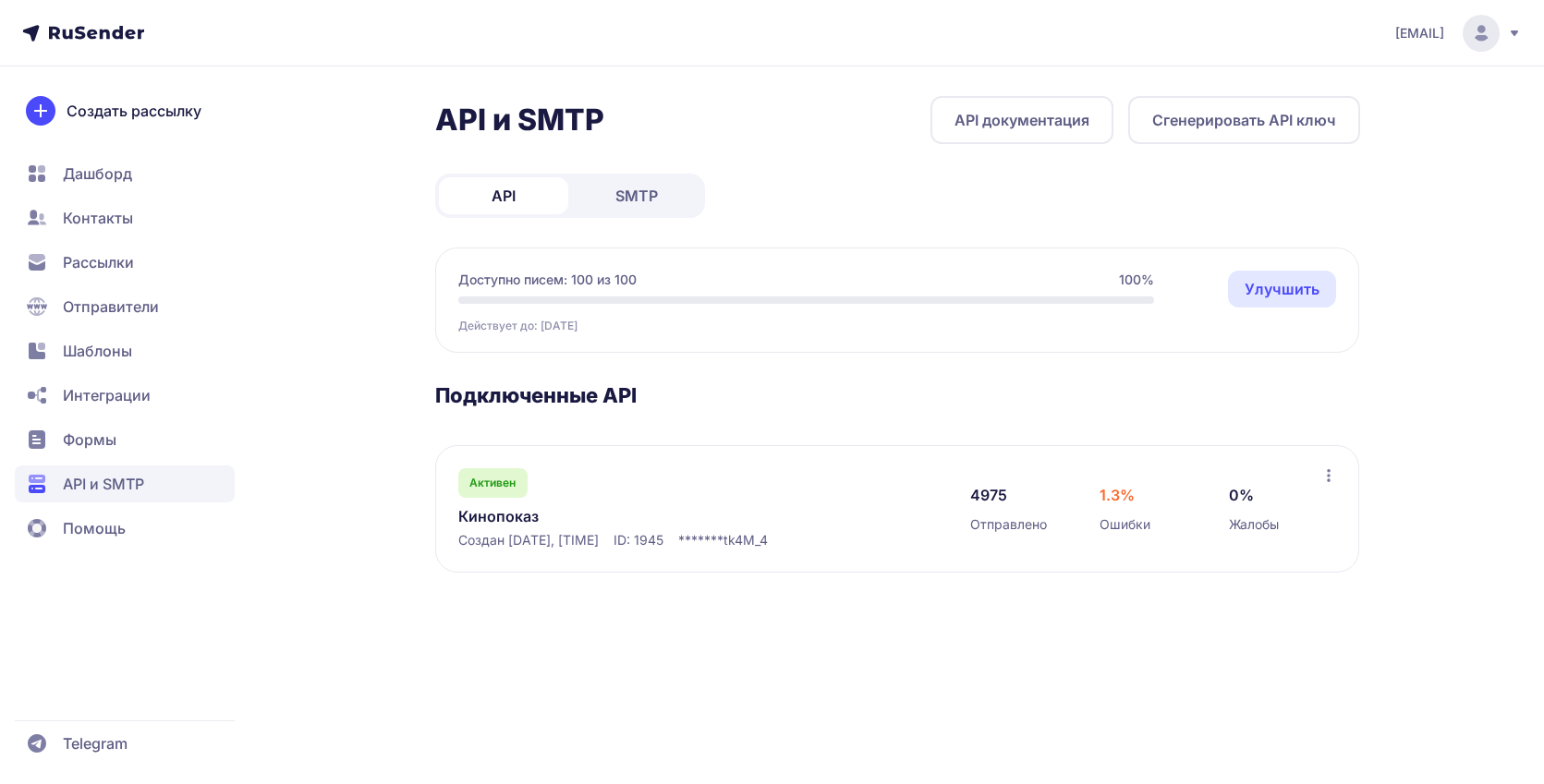 scroll, scrollTop: 0, scrollLeft: 0, axis: both 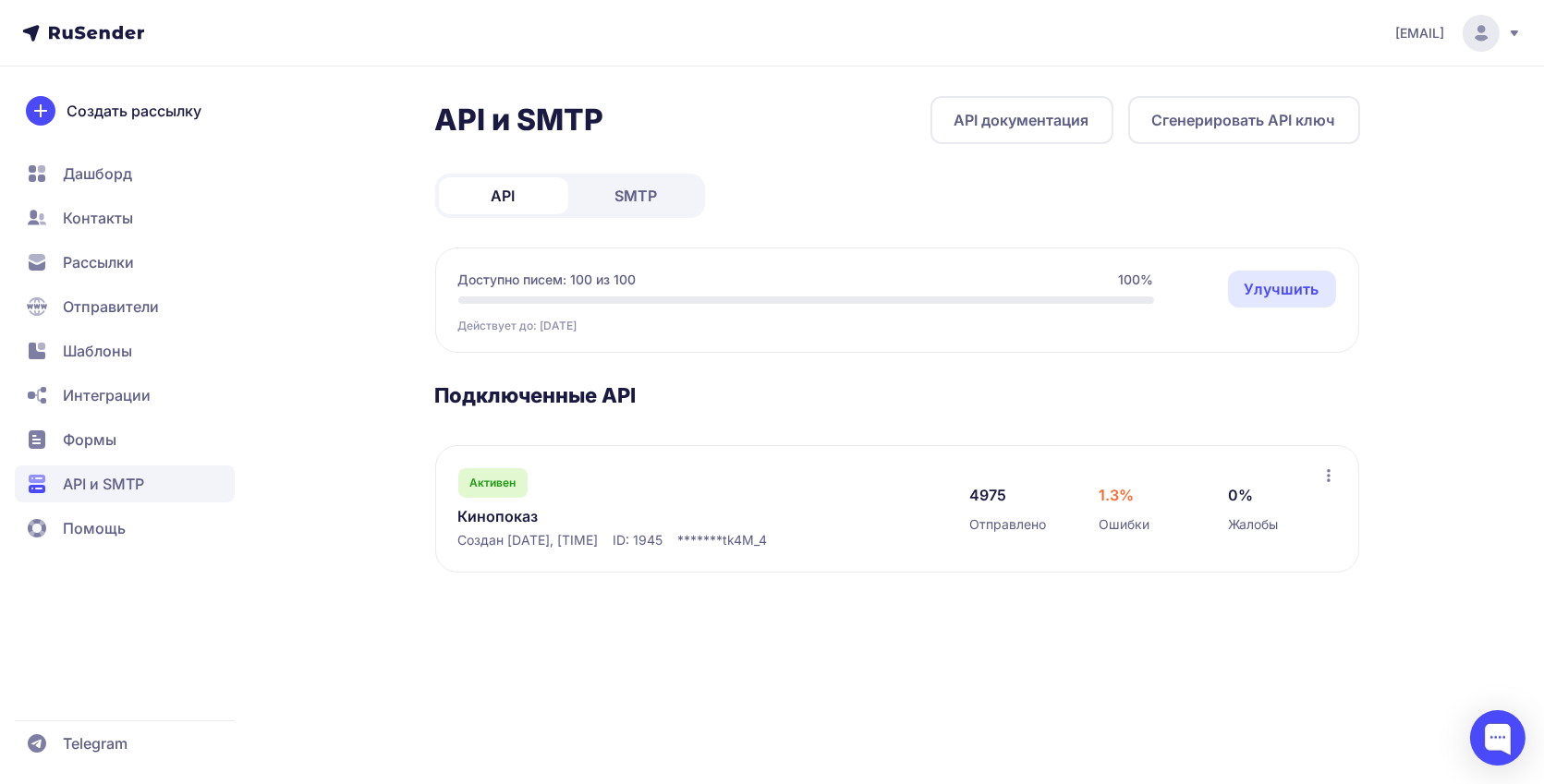 click on "SMTP" at bounding box center (637, 196) 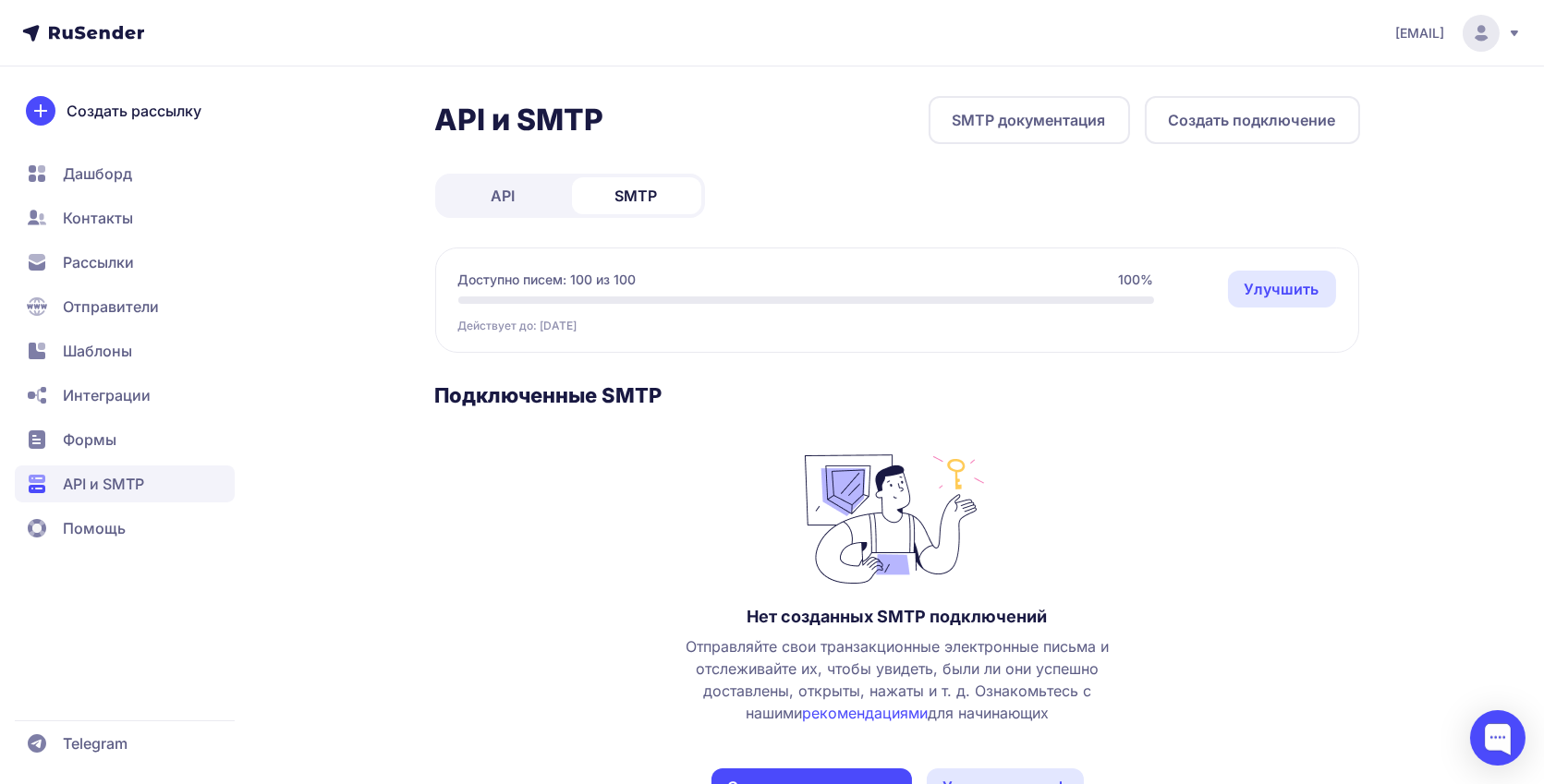 click on "API" at bounding box center (504, 196) 